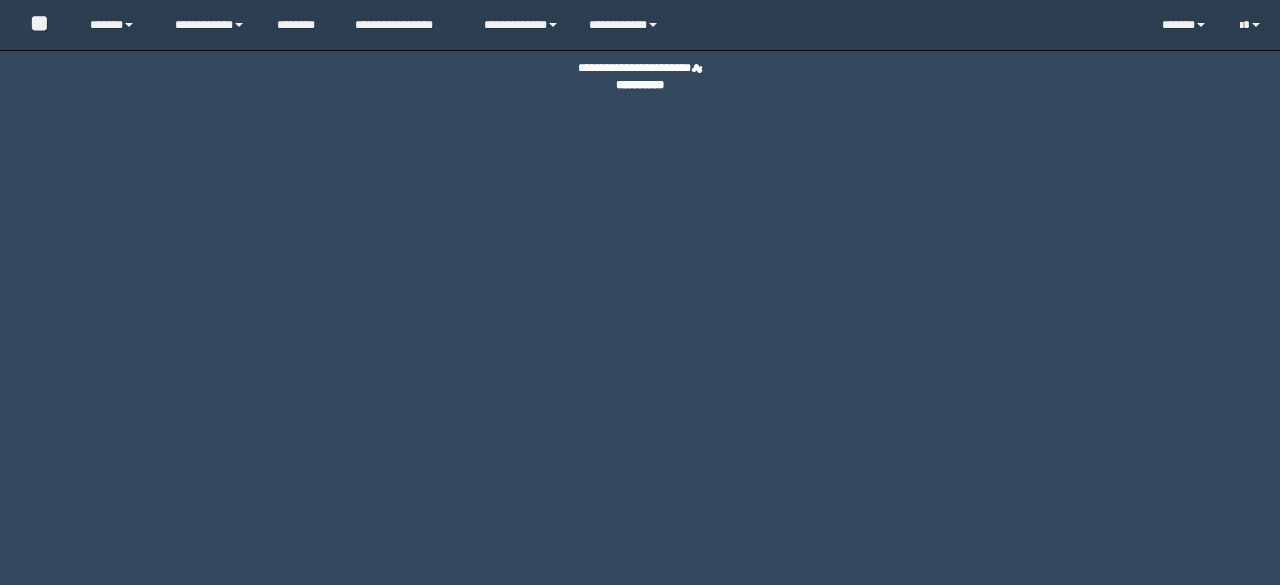 scroll, scrollTop: 0, scrollLeft: 0, axis: both 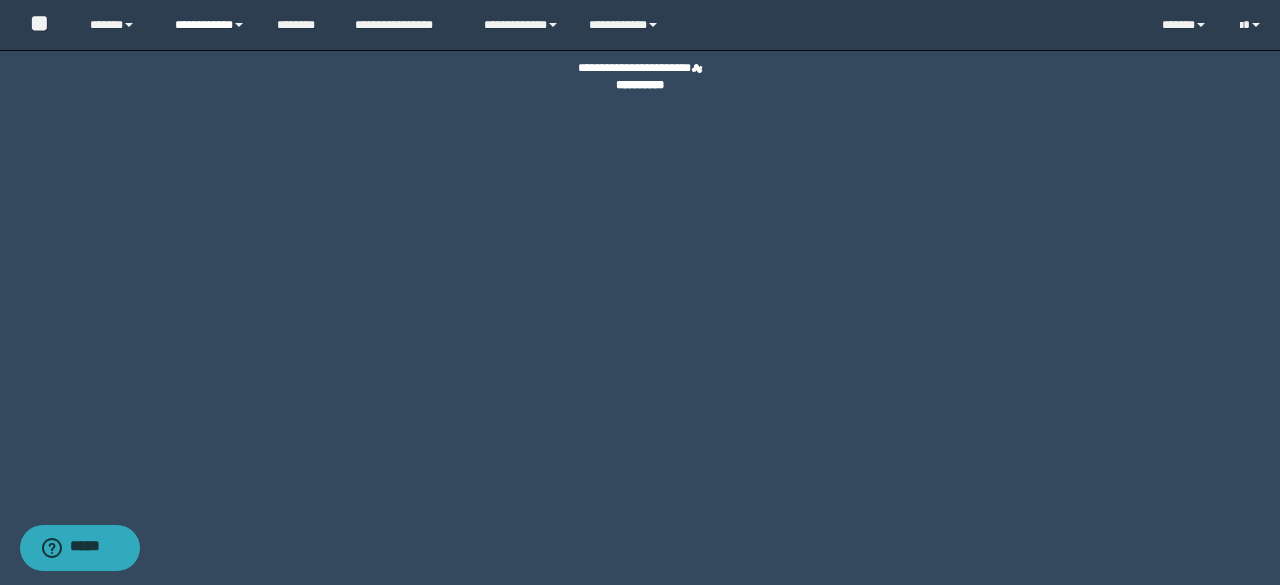 click on "**********" at bounding box center [210, 25] 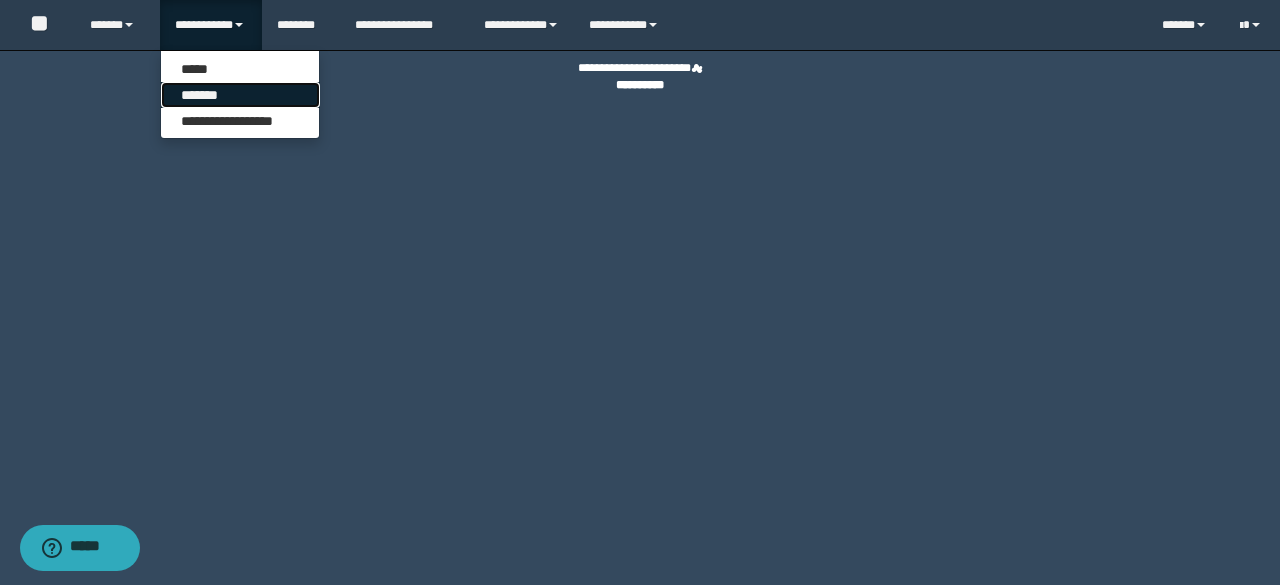 click on "*******" at bounding box center (240, 95) 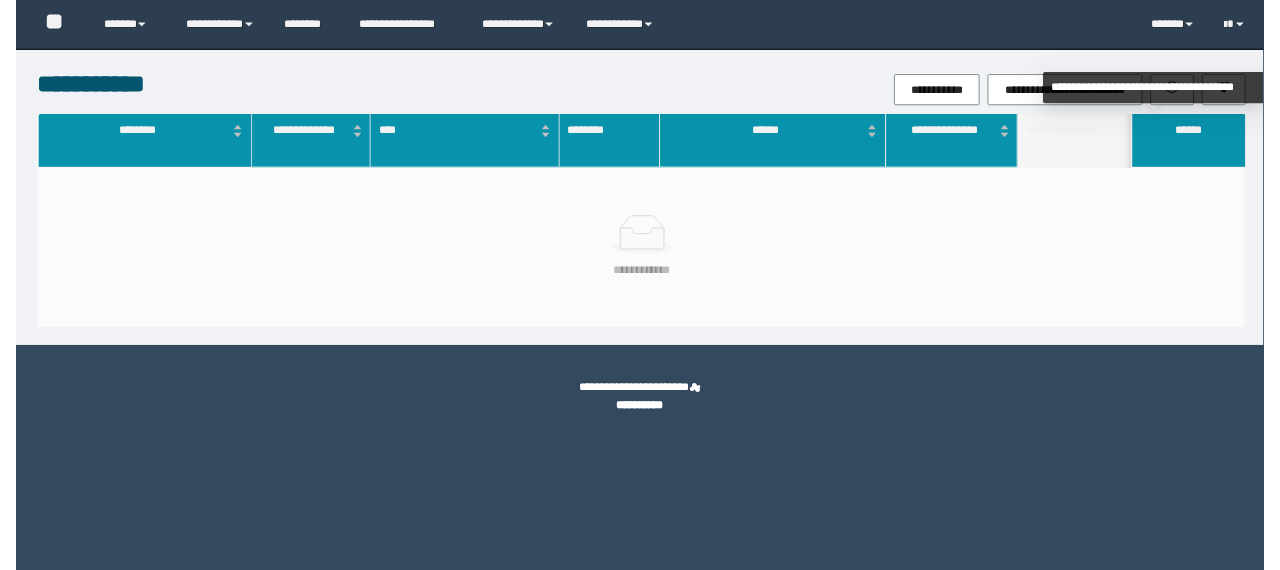 scroll, scrollTop: 0, scrollLeft: 0, axis: both 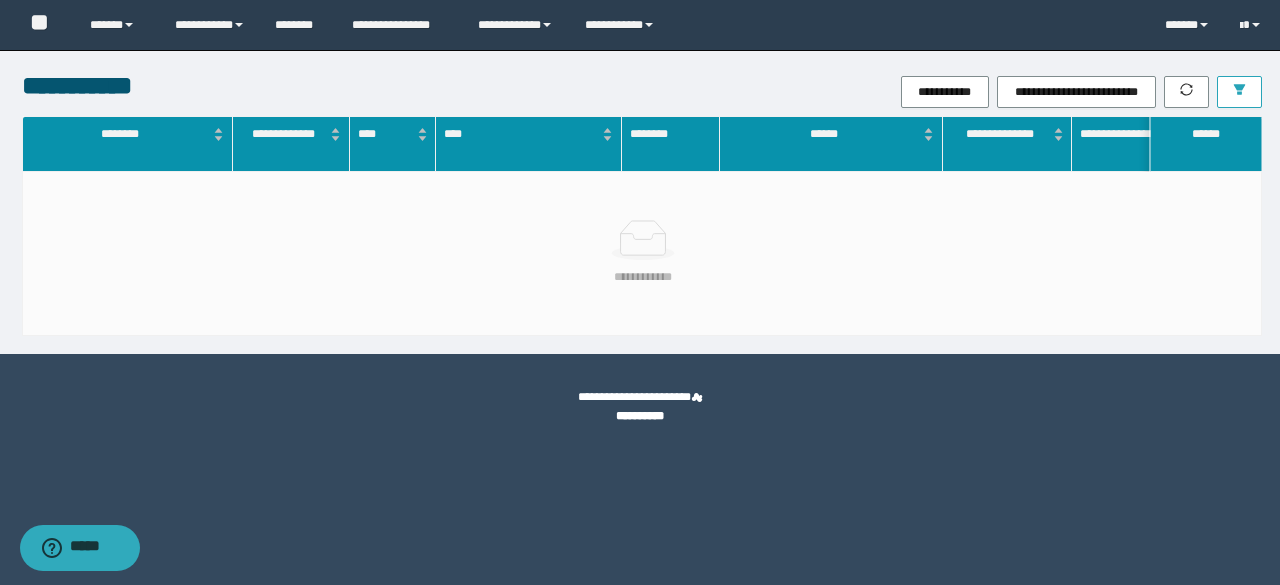 click 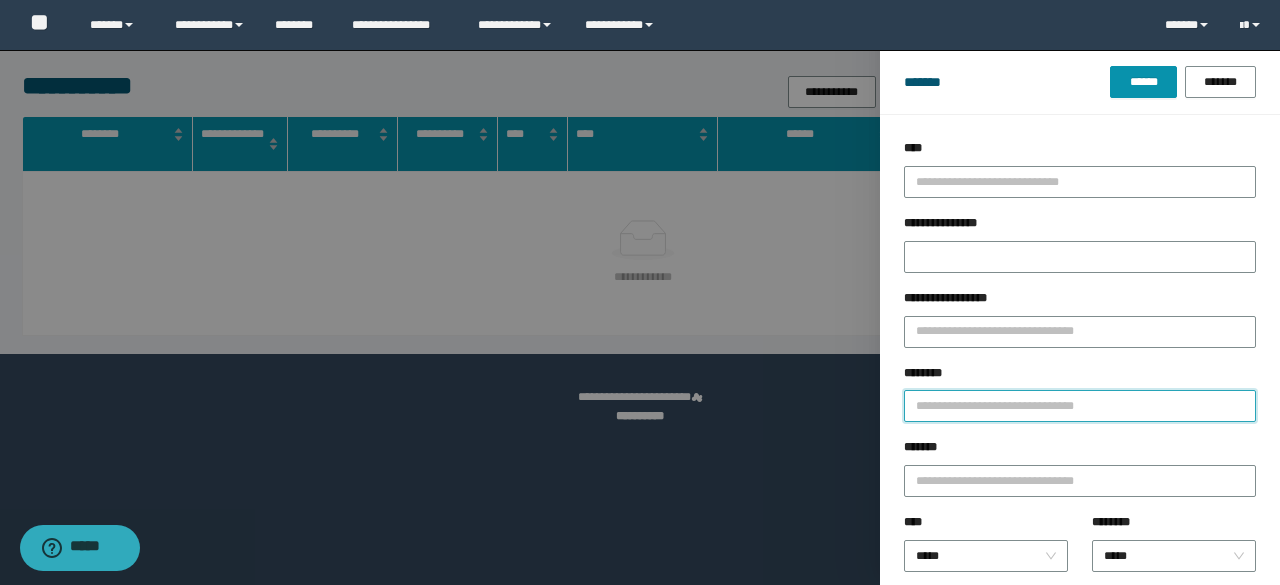 click on "********" at bounding box center (1080, 406) 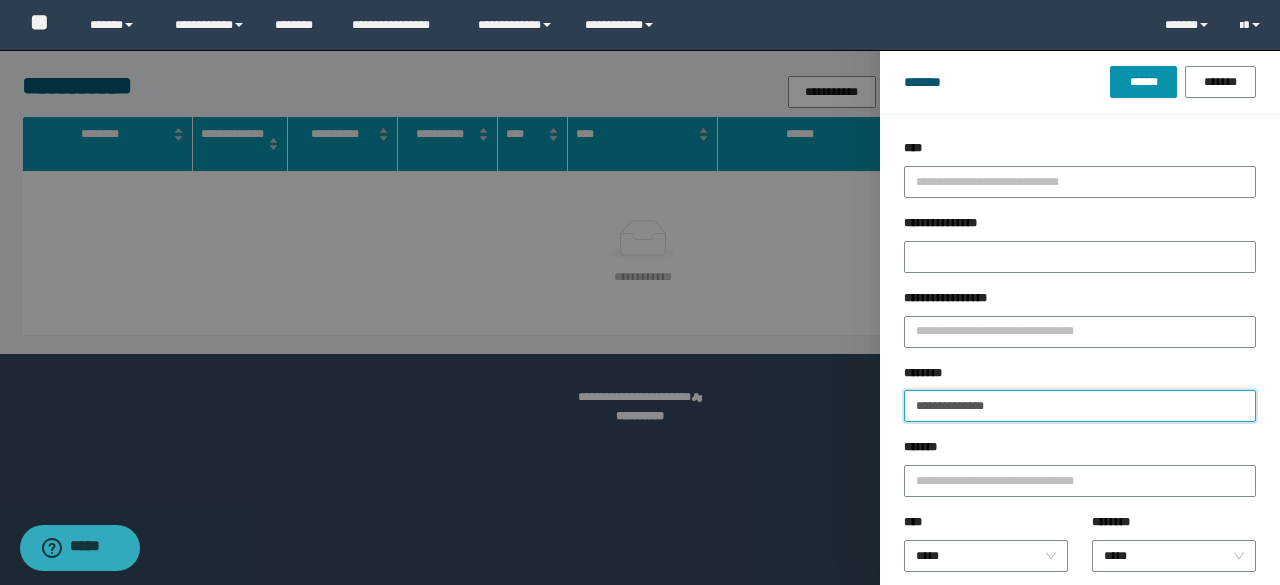 click on "******" at bounding box center [1143, 82] 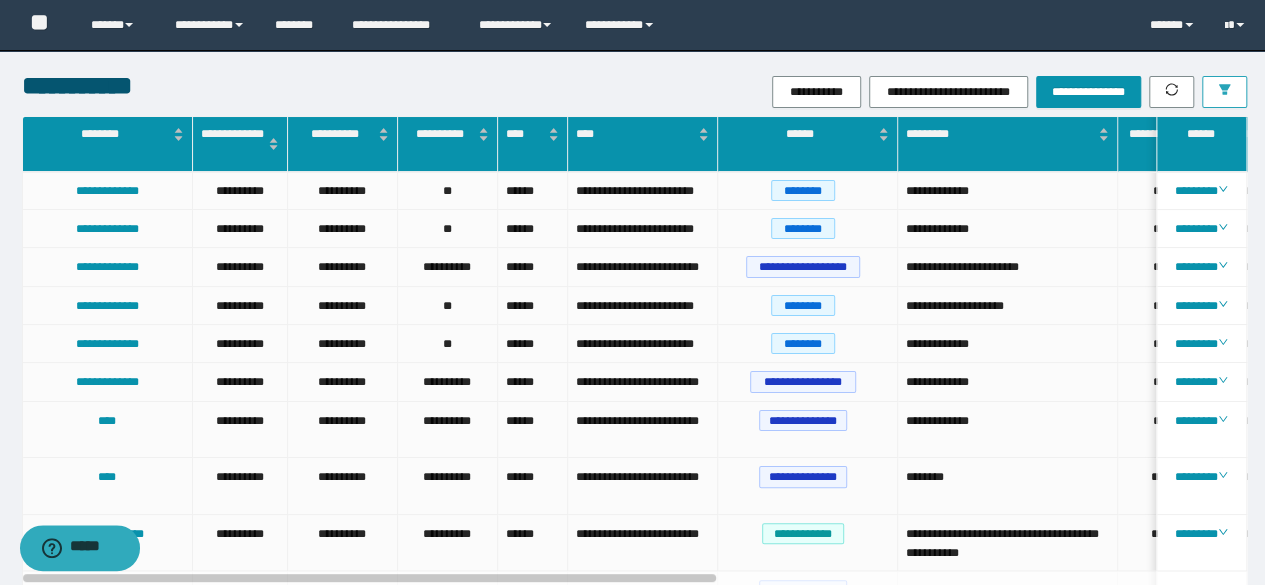click 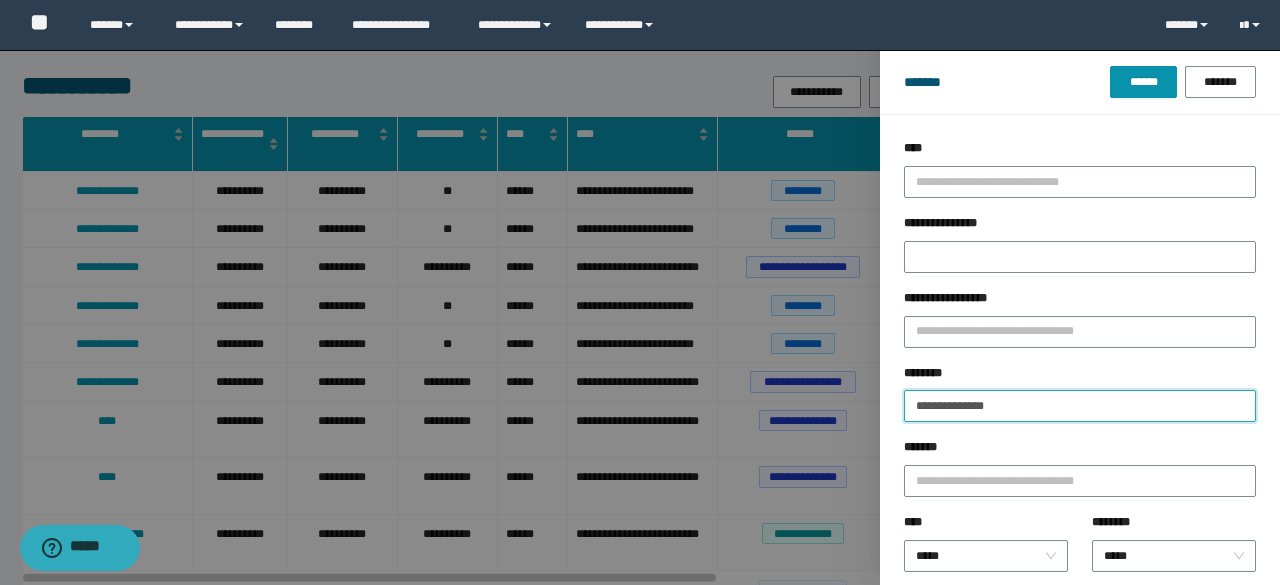 drag, startPoint x: 1032, startPoint y: 409, endPoint x: 762, endPoint y: 416, distance: 270.09073 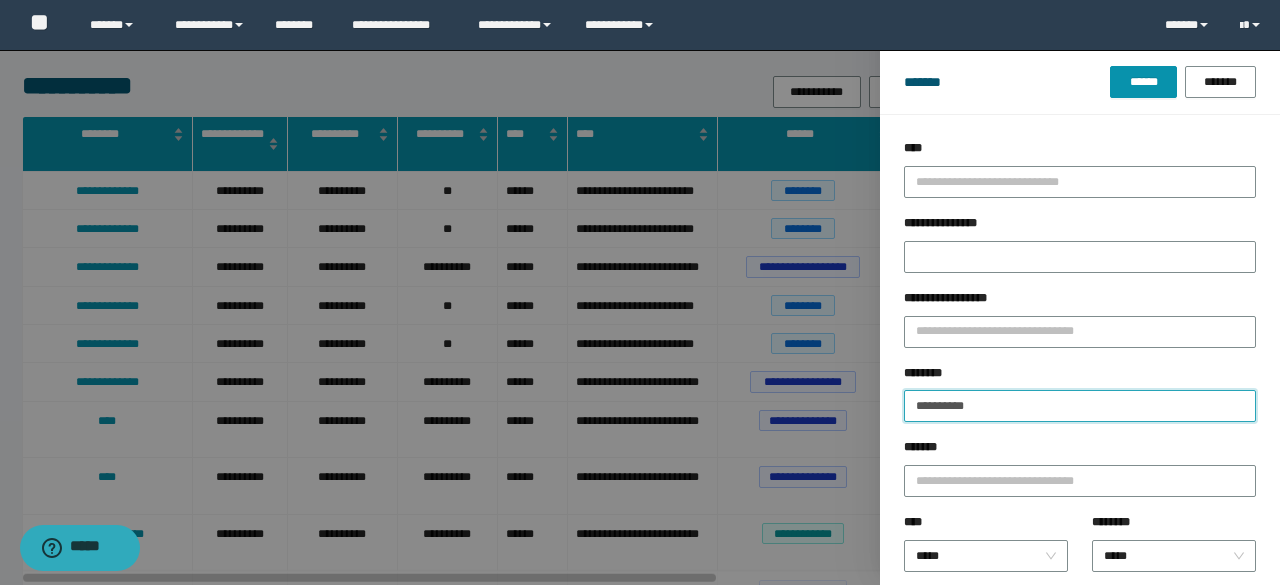 click on "******" at bounding box center [1143, 82] 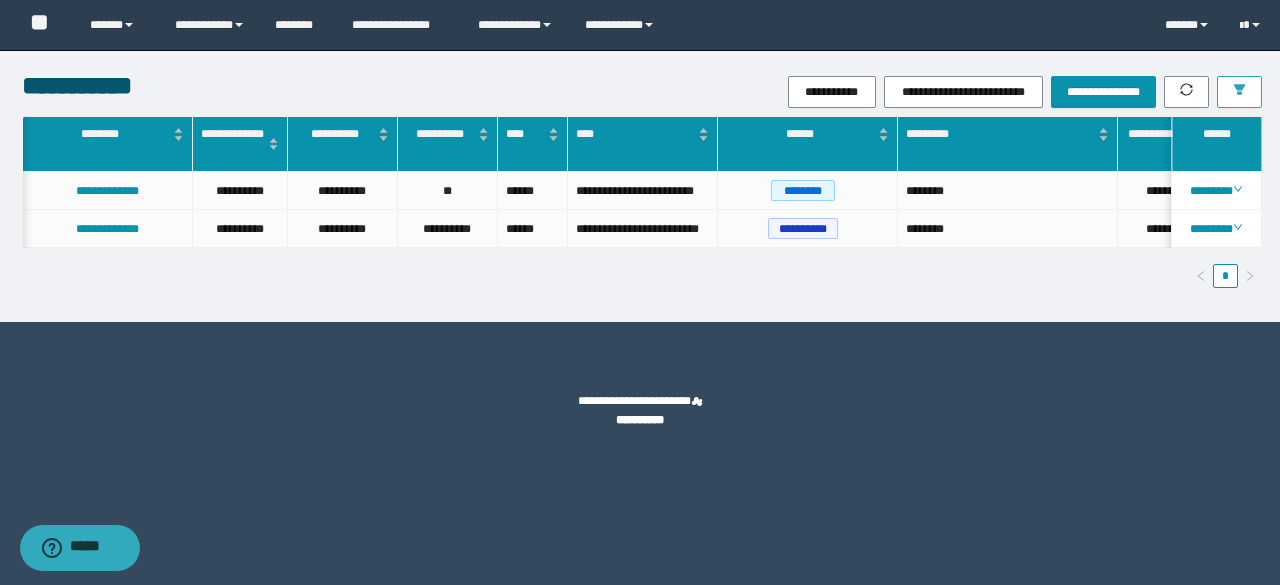 scroll, scrollTop: 0, scrollLeft: 68, axis: horizontal 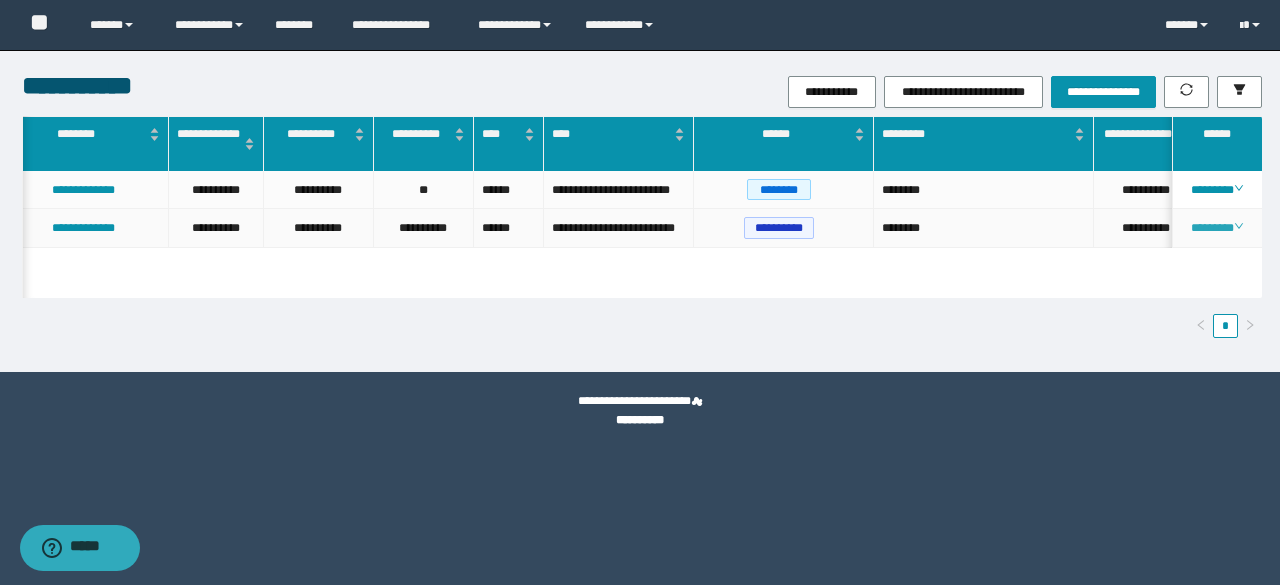click on "********" at bounding box center (1216, 228) 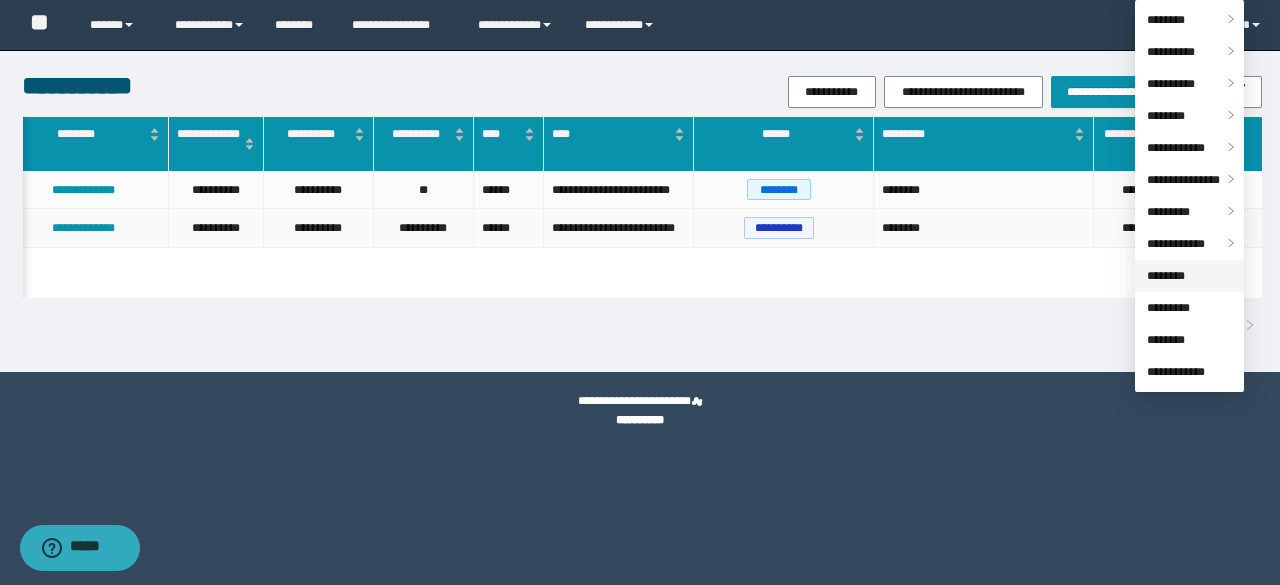 click on "********" at bounding box center (1166, 276) 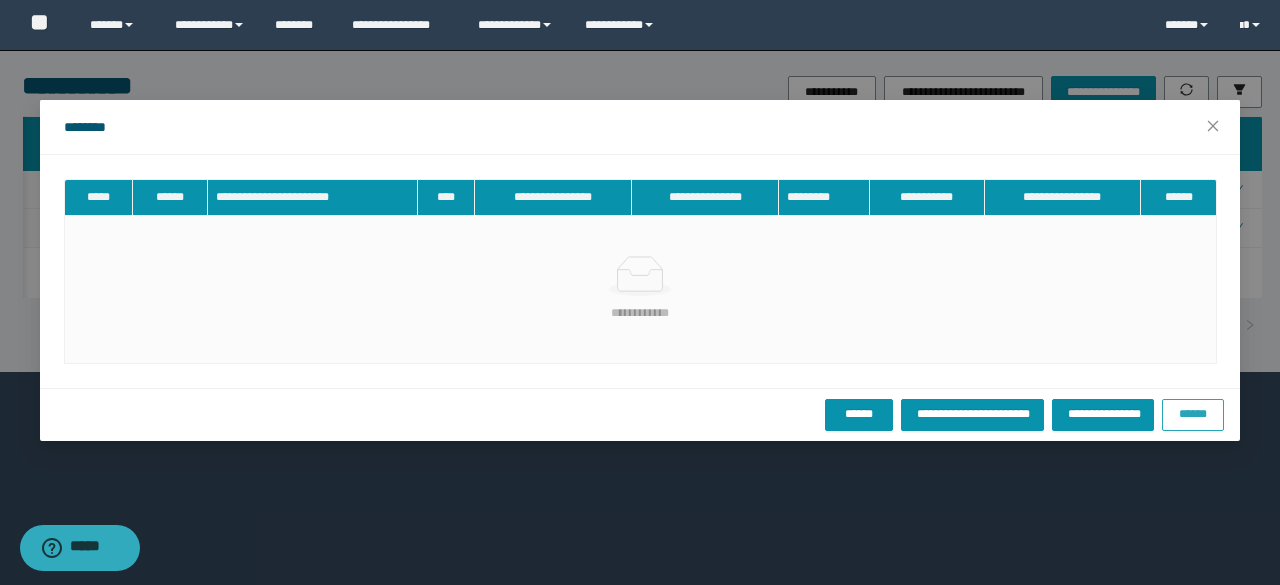 click on "******" at bounding box center (1193, 414) 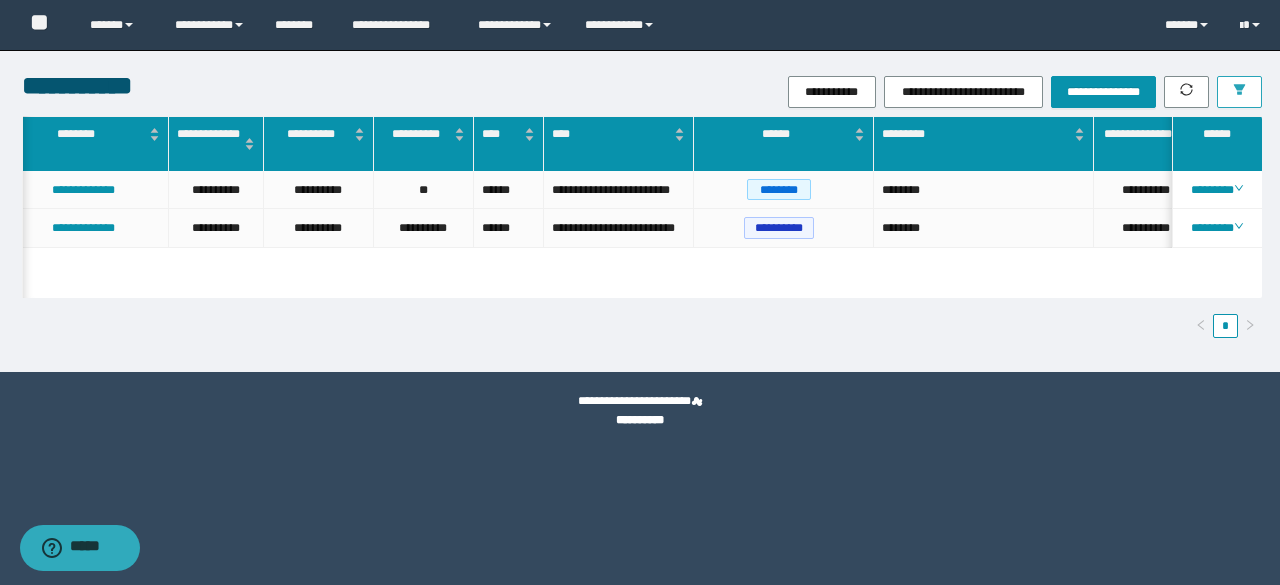 click at bounding box center (1239, 92) 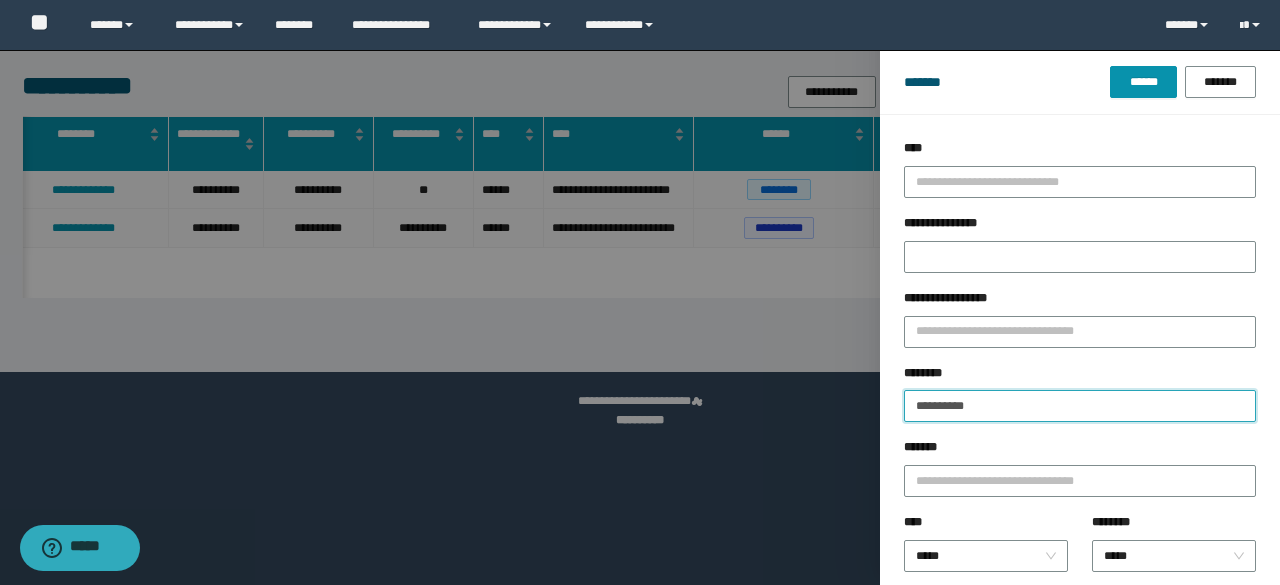 drag, startPoint x: 1024, startPoint y: 411, endPoint x: 711, endPoint y: 403, distance: 313.10223 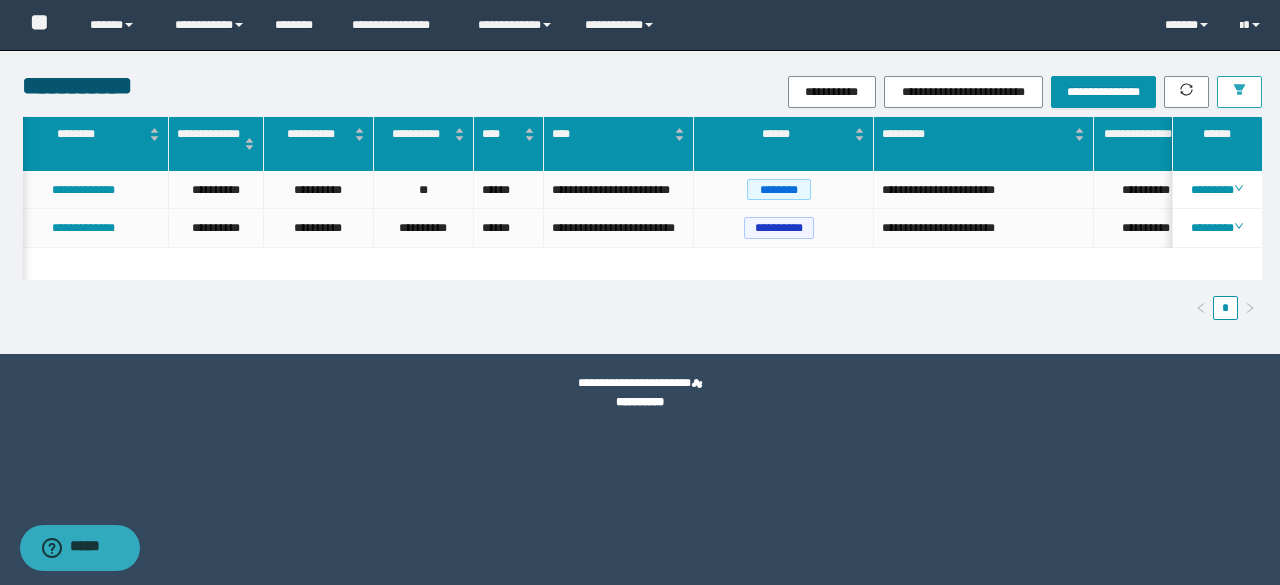 scroll, scrollTop: 0, scrollLeft: 0, axis: both 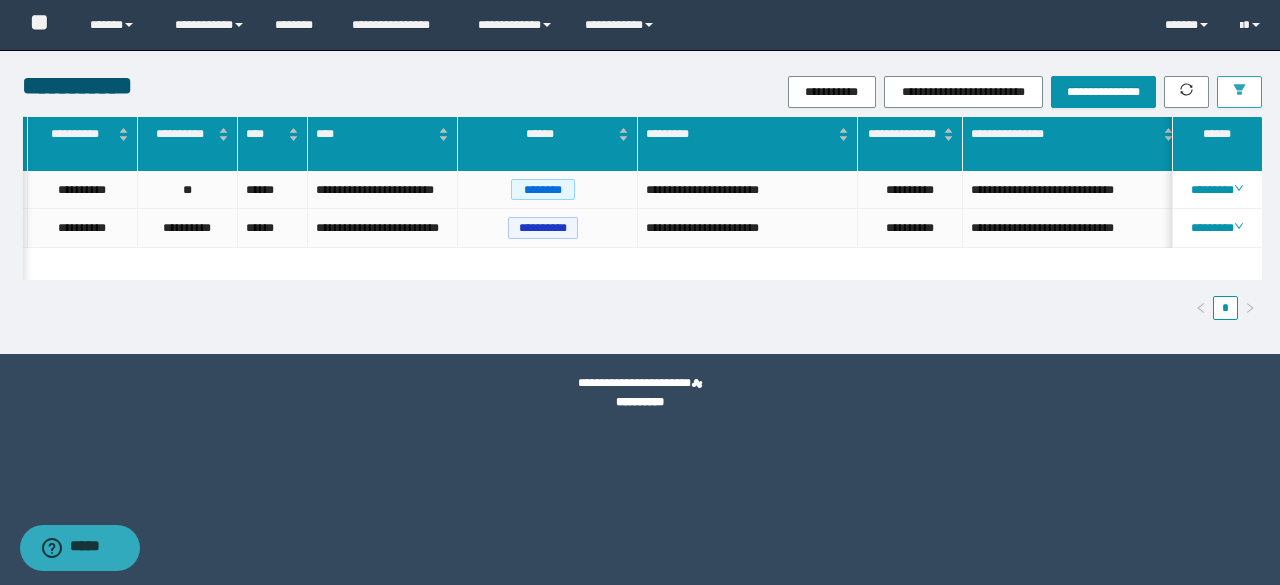 click 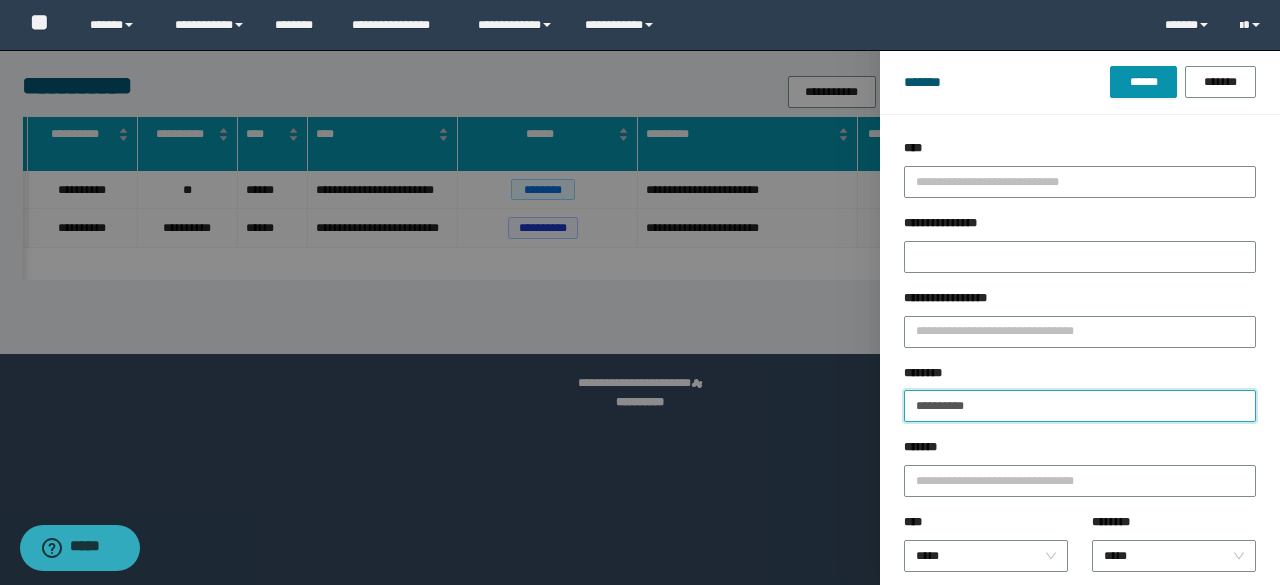 drag, startPoint x: 856, startPoint y: 394, endPoint x: 779, endPoint y: 388, distance: 77.23341 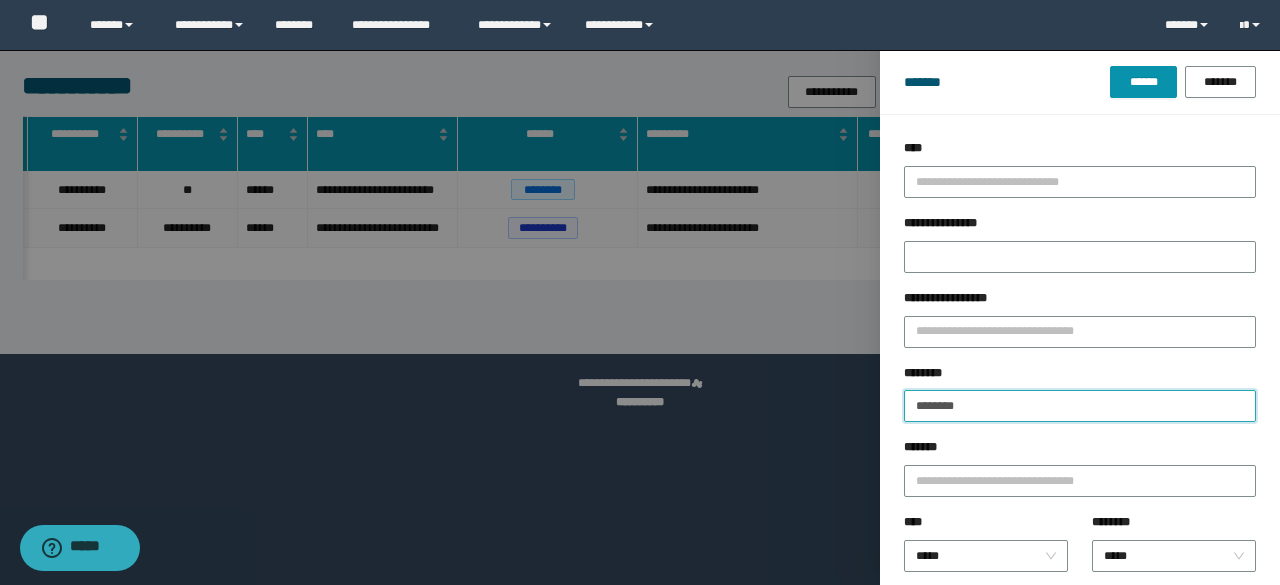 click on "******" at bounding box center [1143, 82] 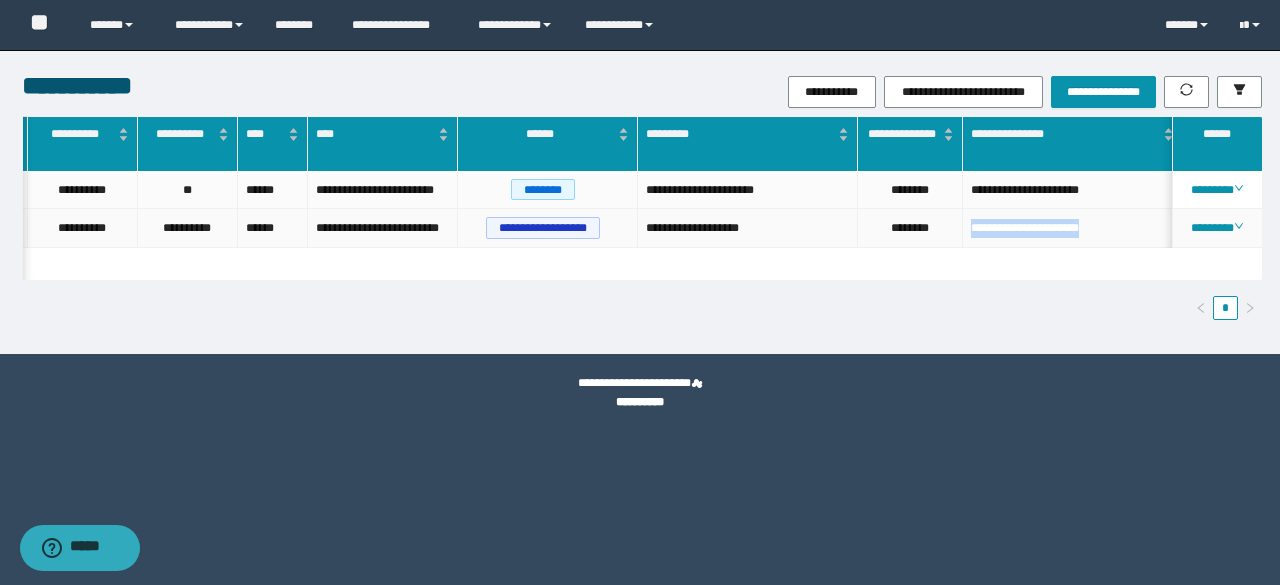 drag, startPoint x: 1064, startPoint y: 228, endPoint x: 958, endPoint y: 255, distance: 109.38464 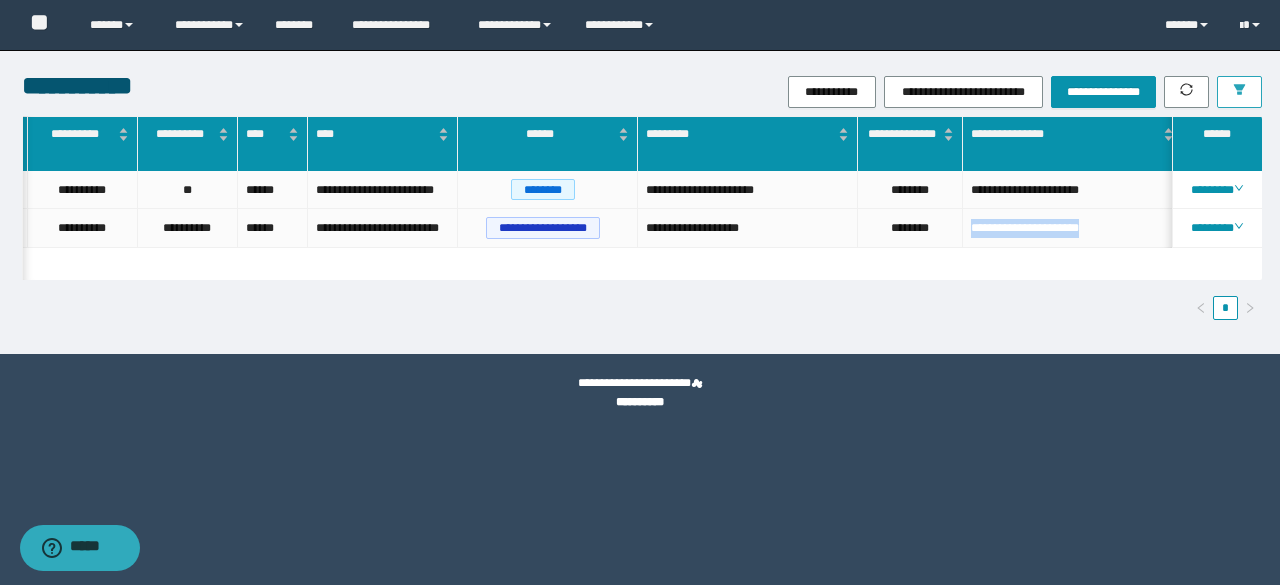 click at bounding box center (1239, 92) 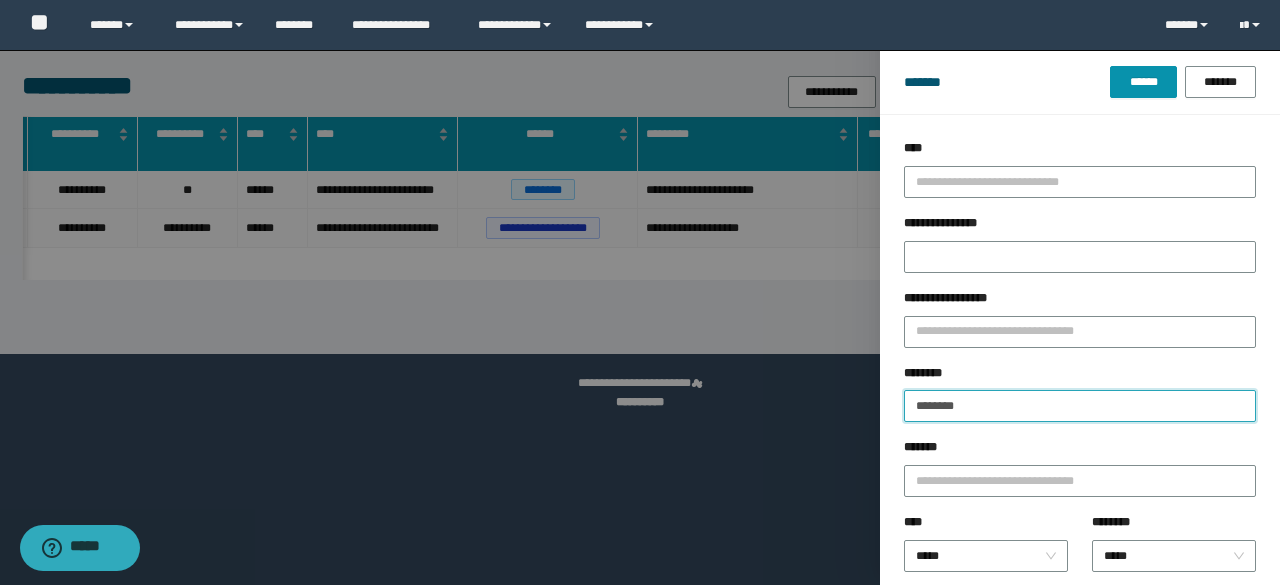drag, startPoint x: 1016, startPoint y: 410, endPoint x: 864, endPoint y: 437, distance: 154.37941 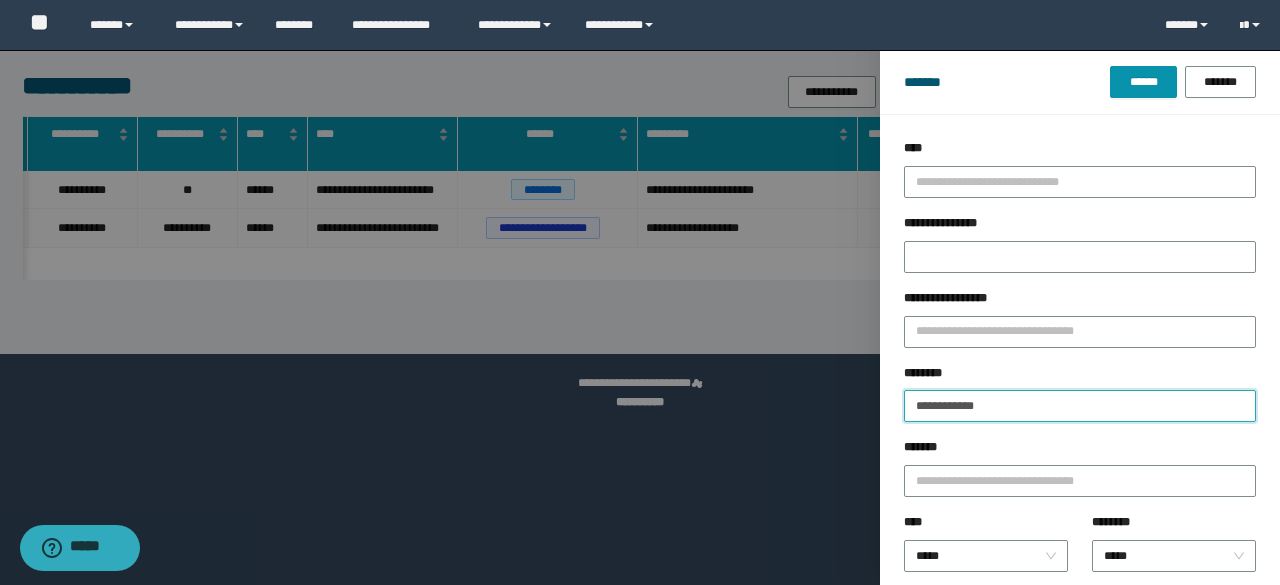type on "**********" 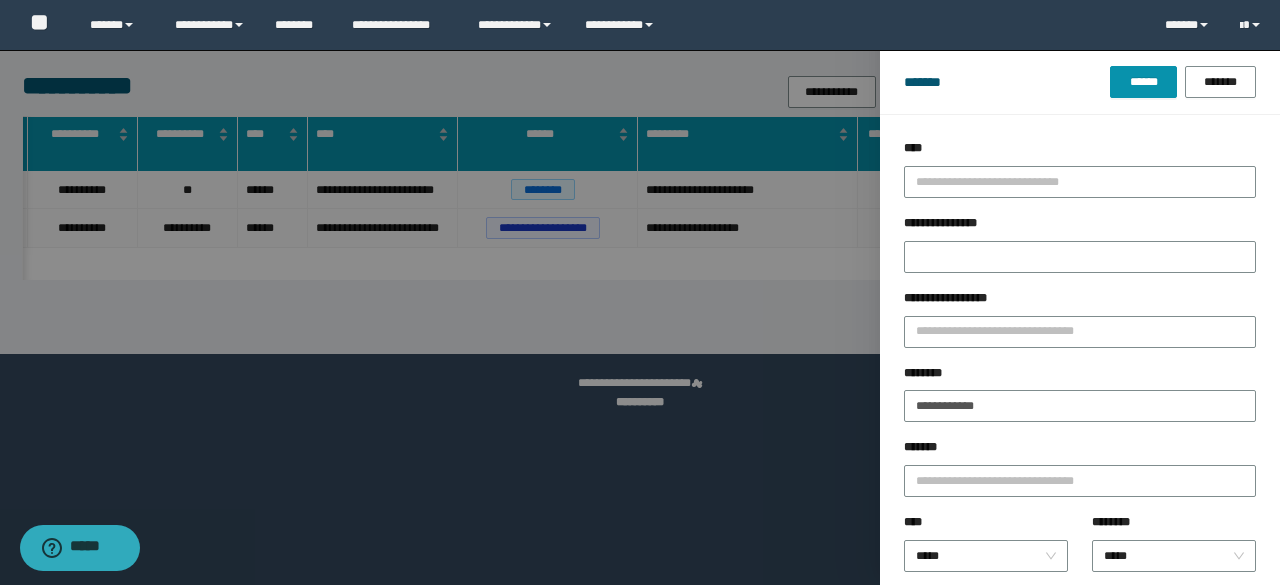 click at bounding box center [640, 292] 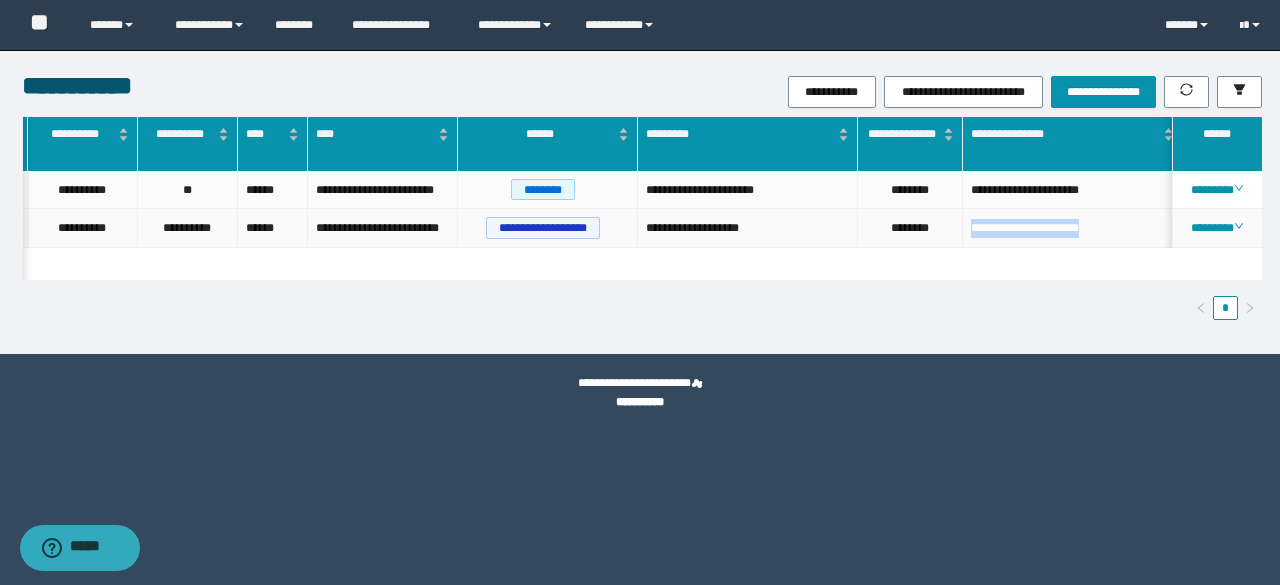 drag, startPoint x: 967, startPoint y: 228, endPoint x: 1126, endPoint y: 254, distance: 161.11176 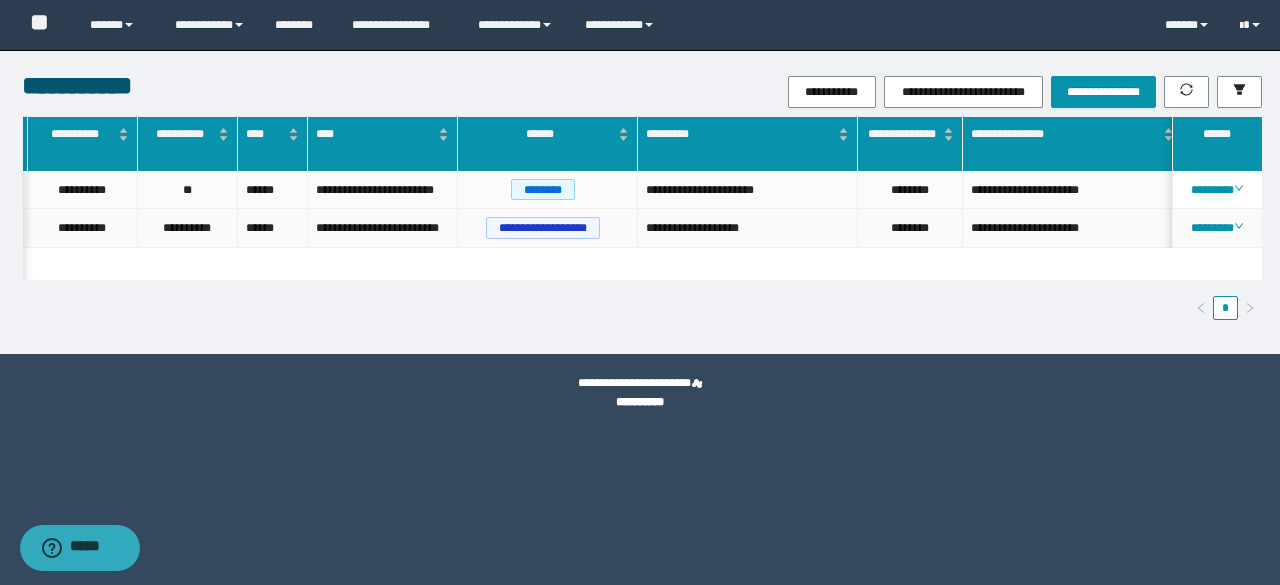 click on "[FIRST] [LAST] [ADDRESS] [CITY] [STATE] [ZIP] [COUNTRY] [PHONE] [EMAIL] [DOB] [AGE] [GENDER] [NATIONALITY] [OCCUPATION] [MARITAL_STATUS] [RELIGION] [ETHNICITY] [PASSPORT_NUMBER] [DRIVER_LICENSE] [CREDIT_CARD] [EXPIRY_DATE] [CVV]" at bounding box center [843, 209] 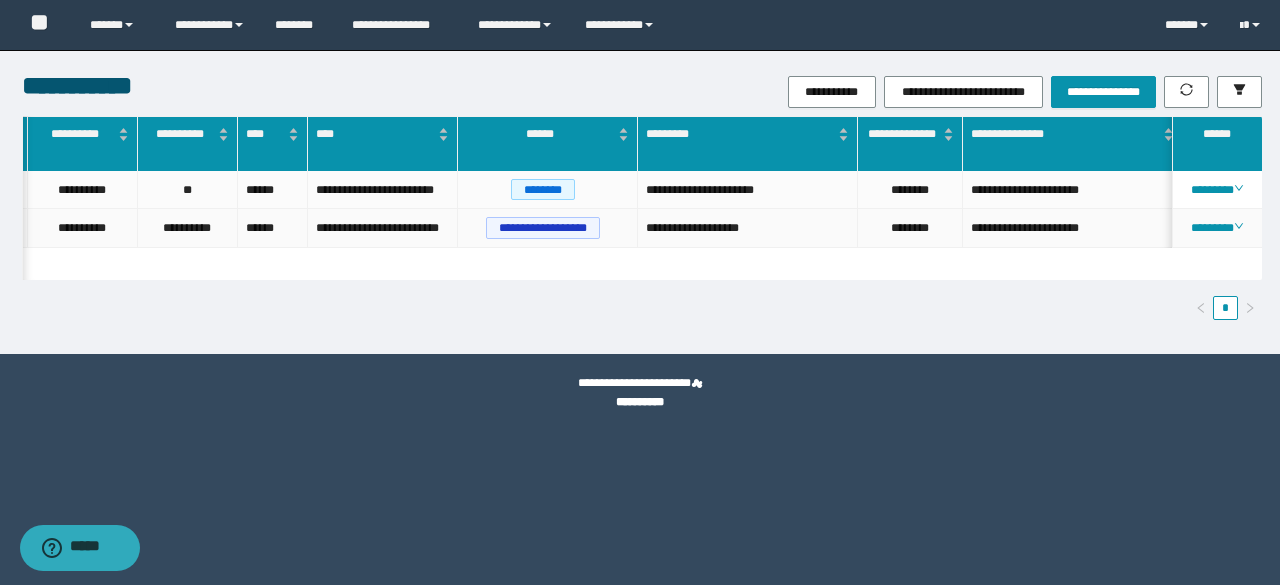 click on "********" at bounding box center [910, 228] 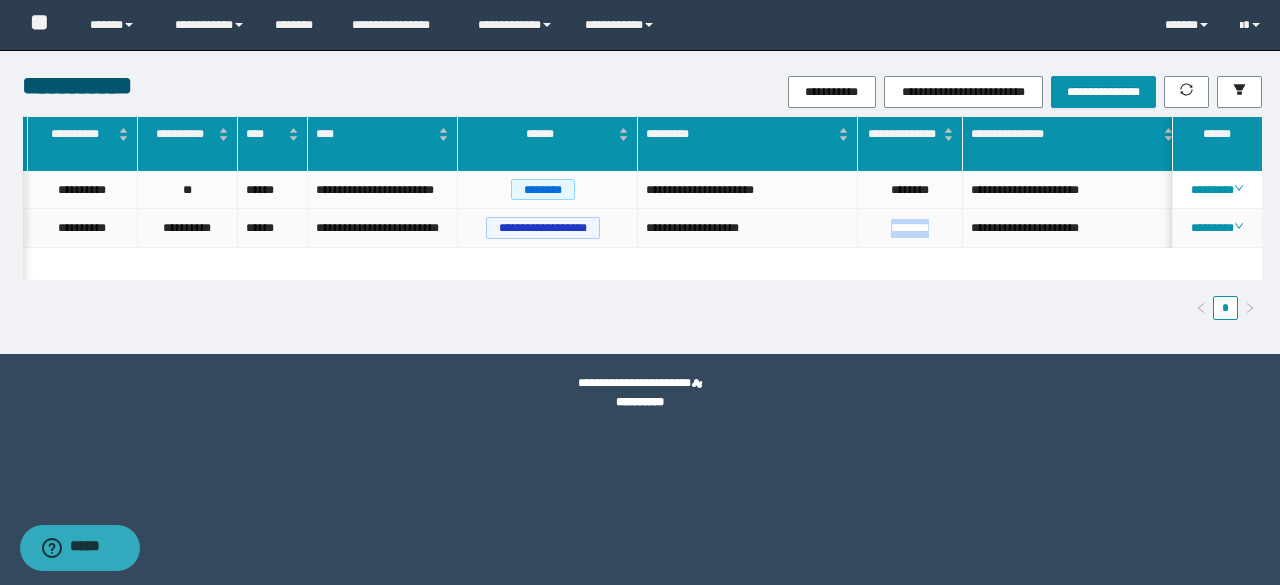 drag, startPoint x: 877, startPoint y: 223, endPoint x: 937, endPoint y: 263, distance: 72.11102 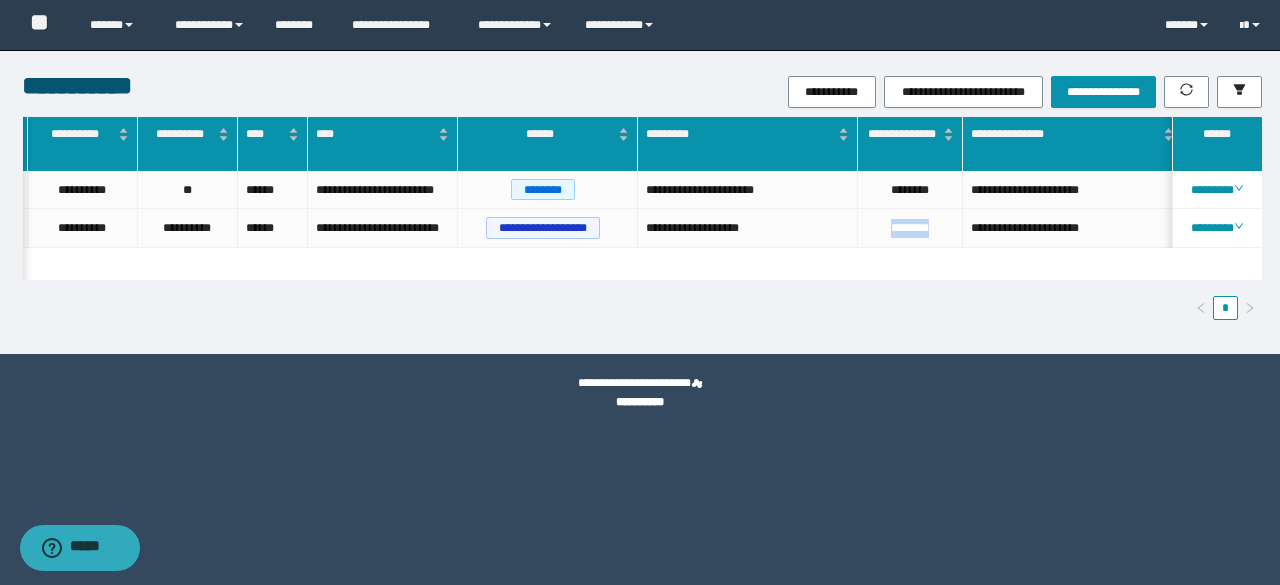 copy on "********" 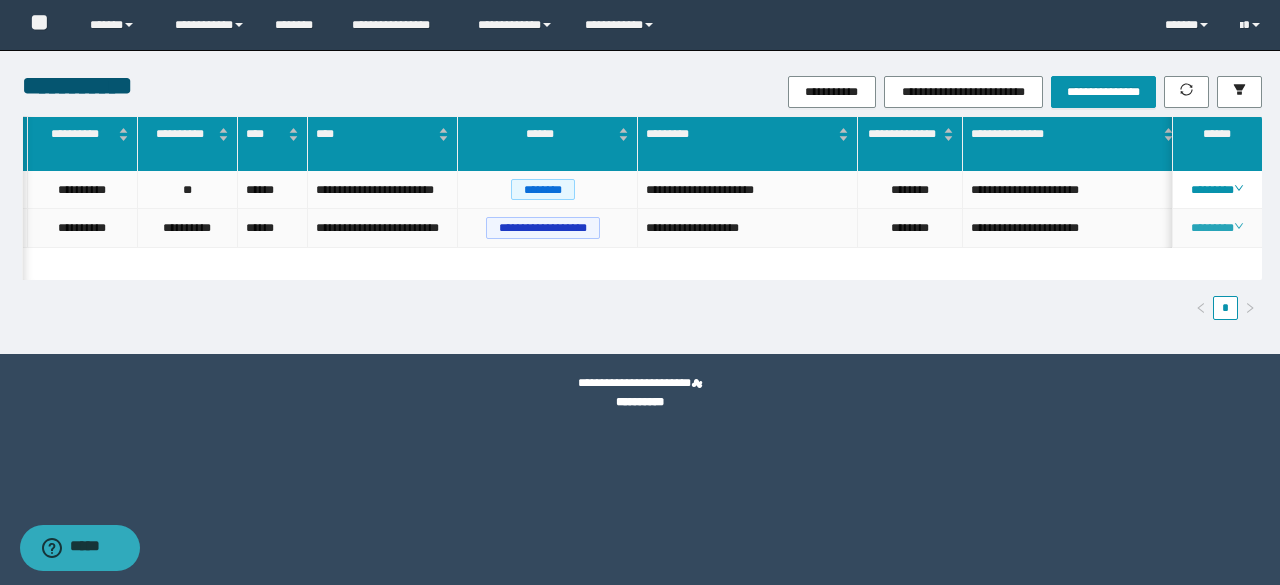 click on "********" at bounding box center (1217, 228) 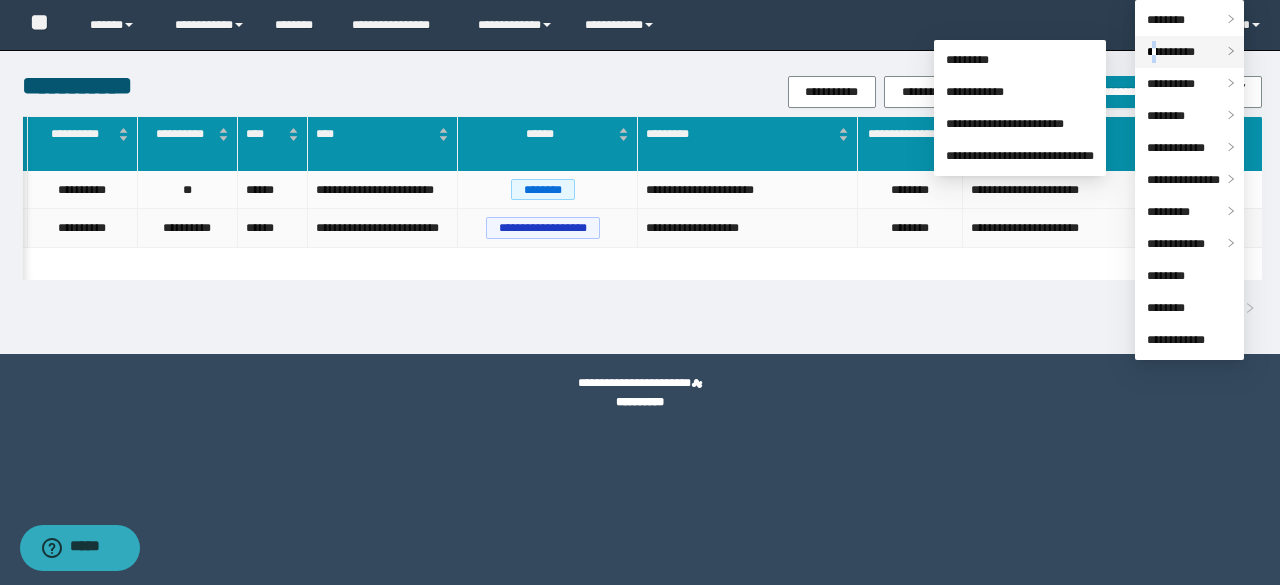 click on "**********" at bounding box center (1171, 52) 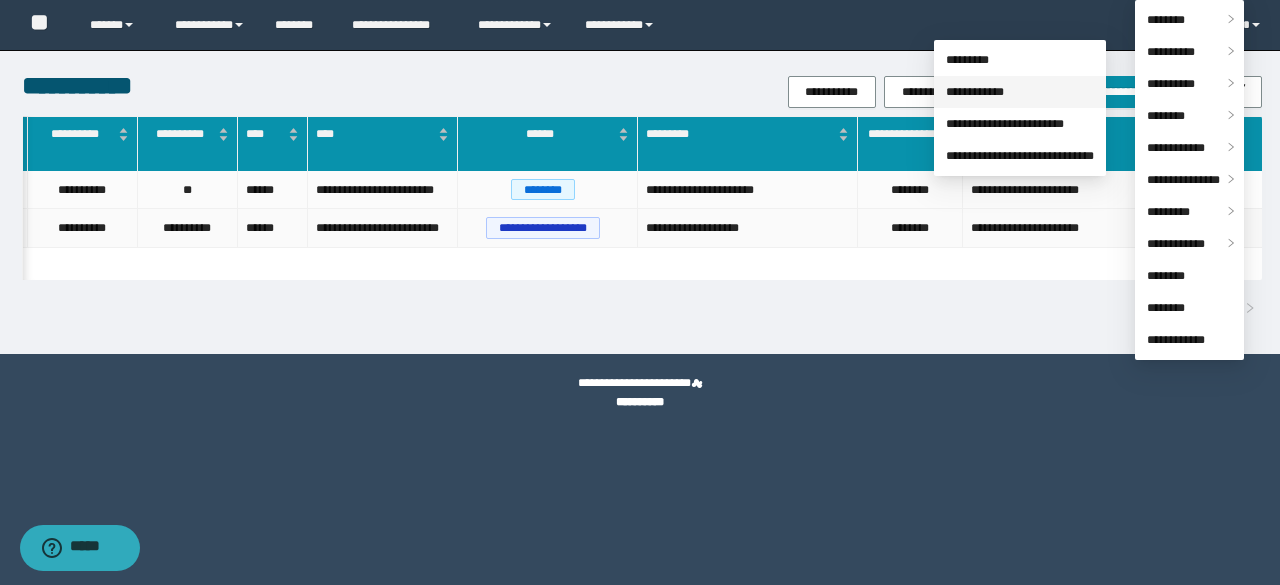 click on "**********" at bounding box center [975, 92] 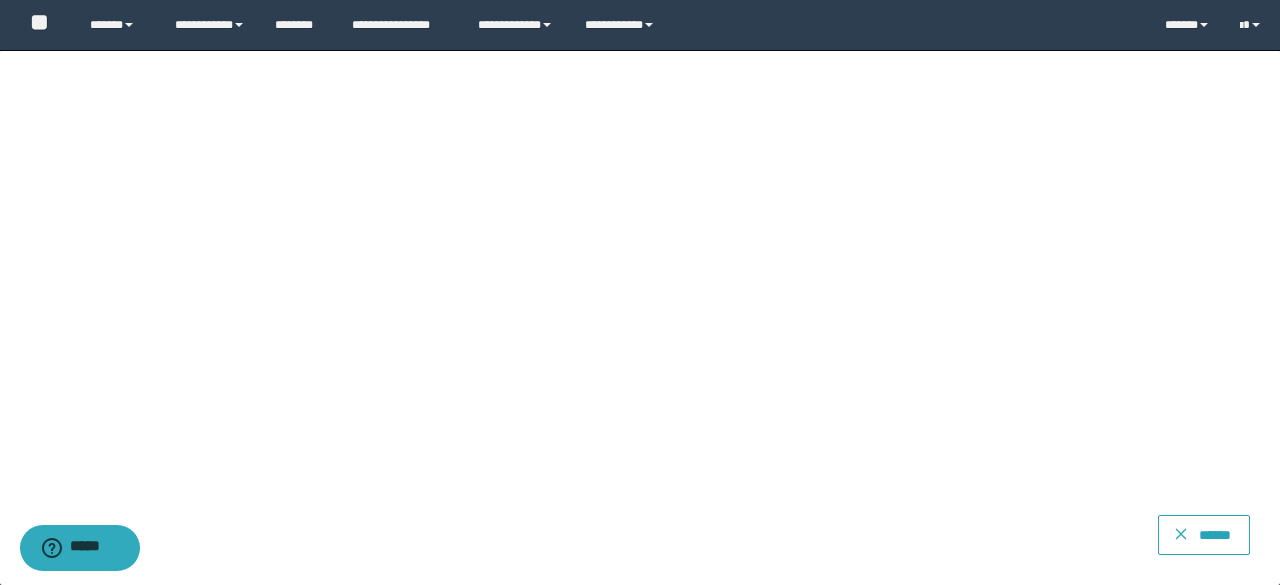 click on "******" at bounding box center [1215, 535] 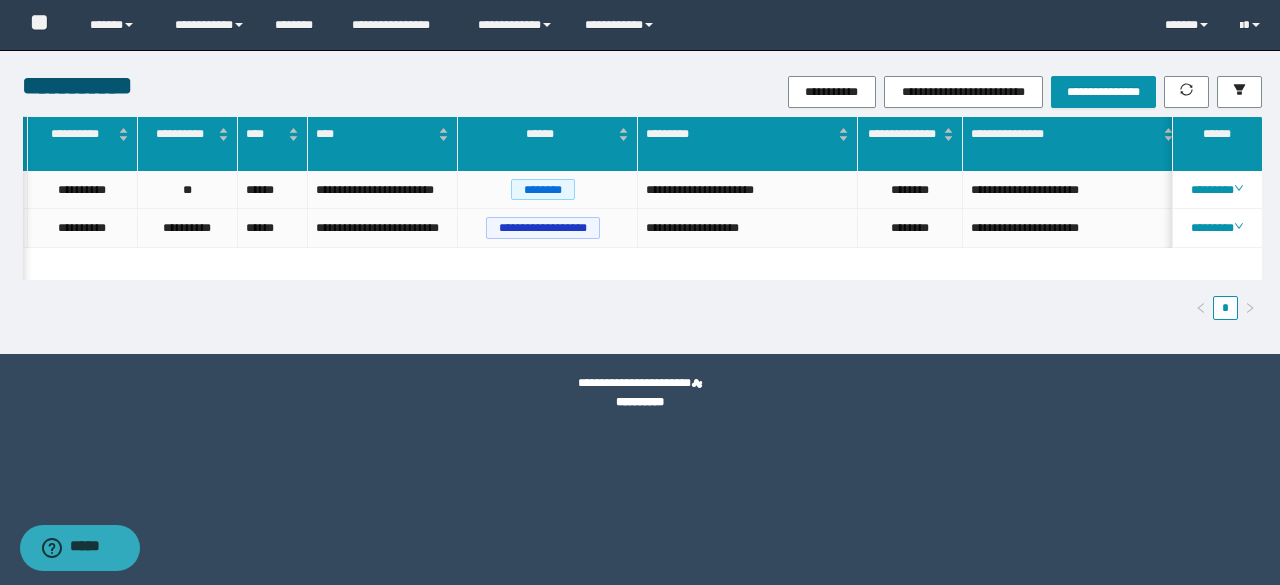 scroll, scrollTop: 0, scrollLeft: 337, axis: horizontal 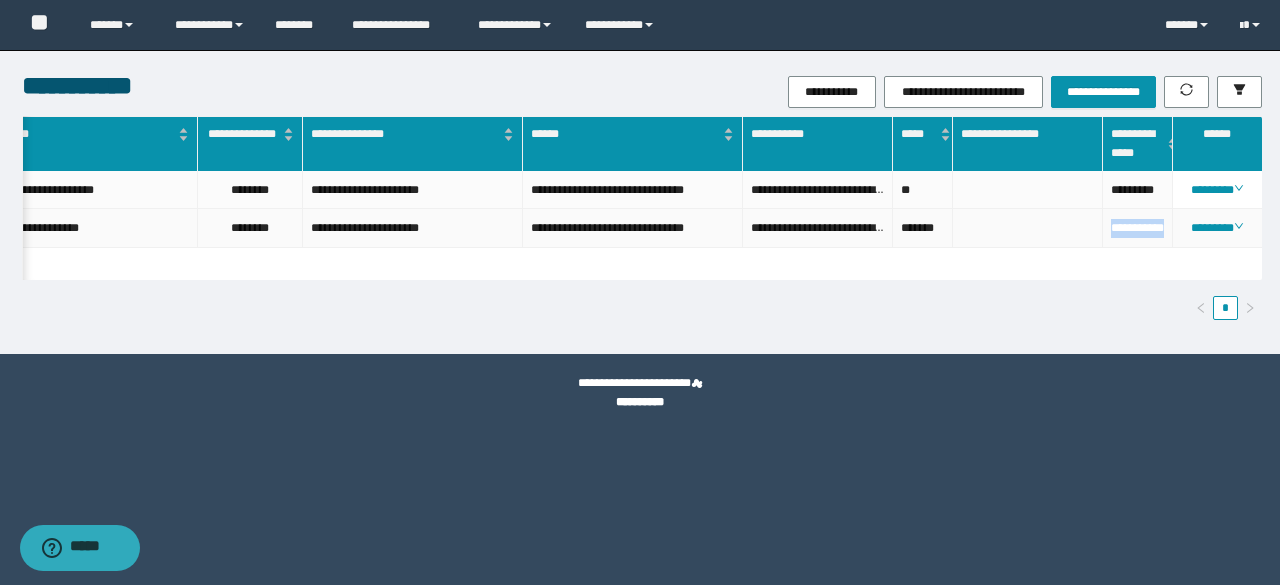 drag, startPoint x: 1127, startPoint y: 235, endPoint x: 1100, endPoint y: 222, distance: 29.966648 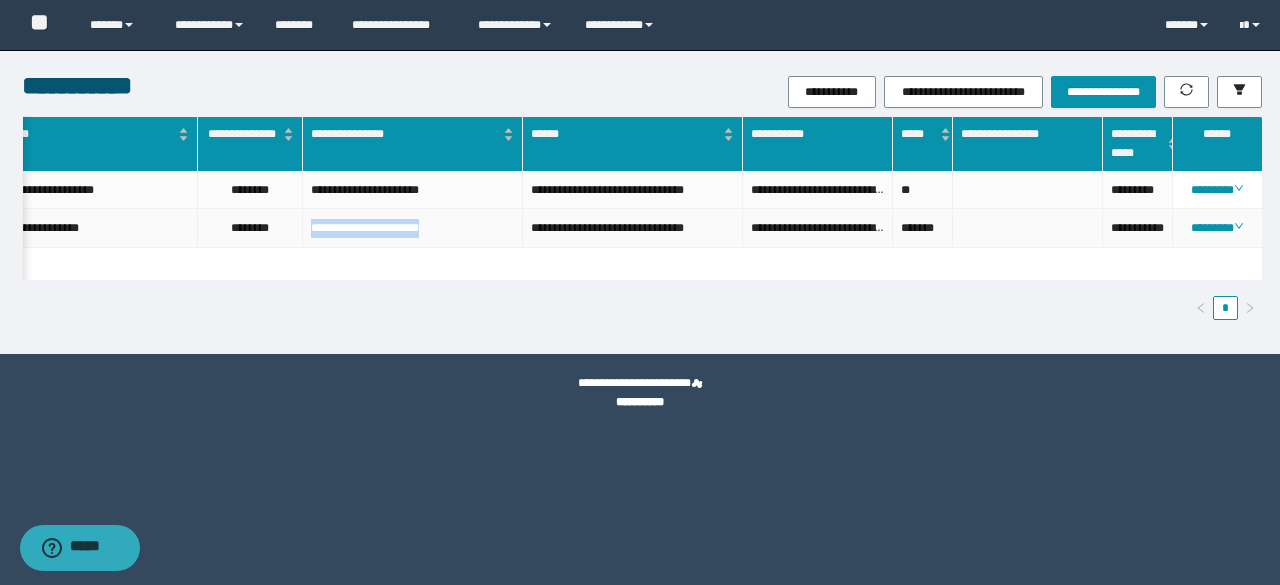 drag, startPoint x: 314, startPoint y: 237, endPoint x: 458, endPoint y: 253, distance: 144.88617 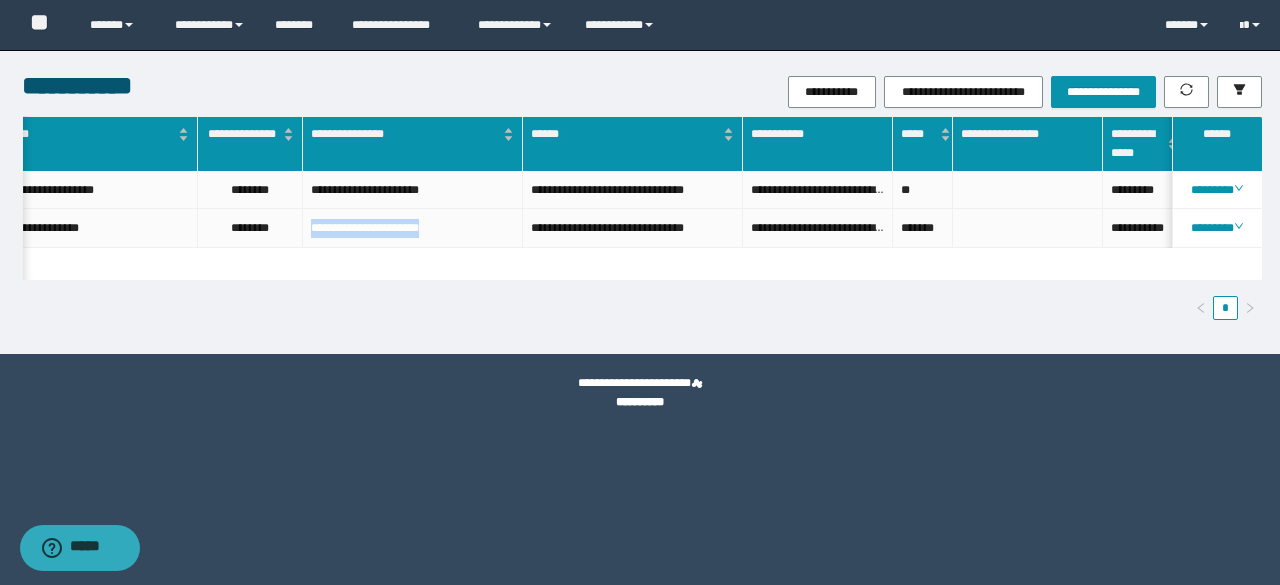 scroll, scrollTop: 0, scrollLeft: 594, axis: horizontal 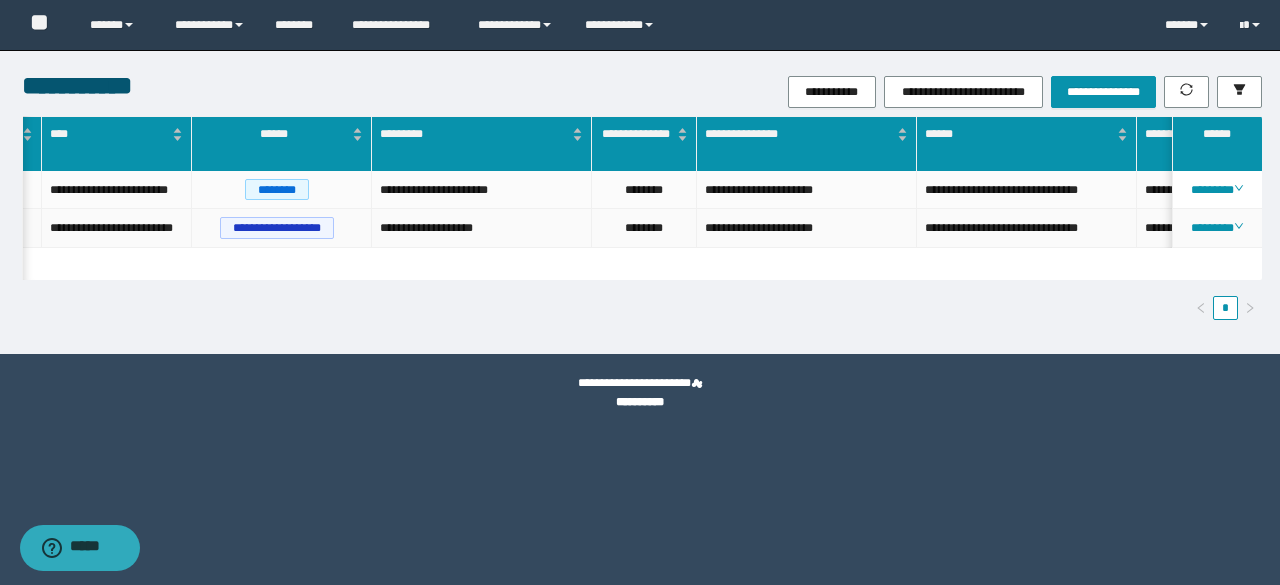 click on "********" at bounding box center [644, 228] 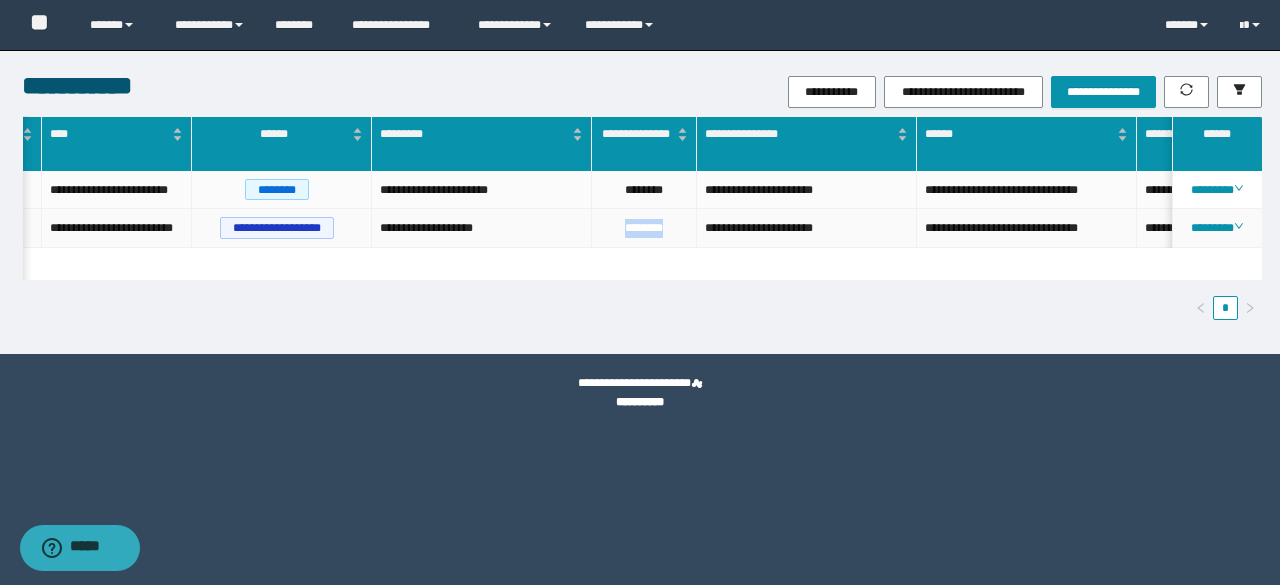 drag, startPoint x: 623, startPoint y: 231, endPoint x: 668, endPoint y: 251, distance: 49.24429 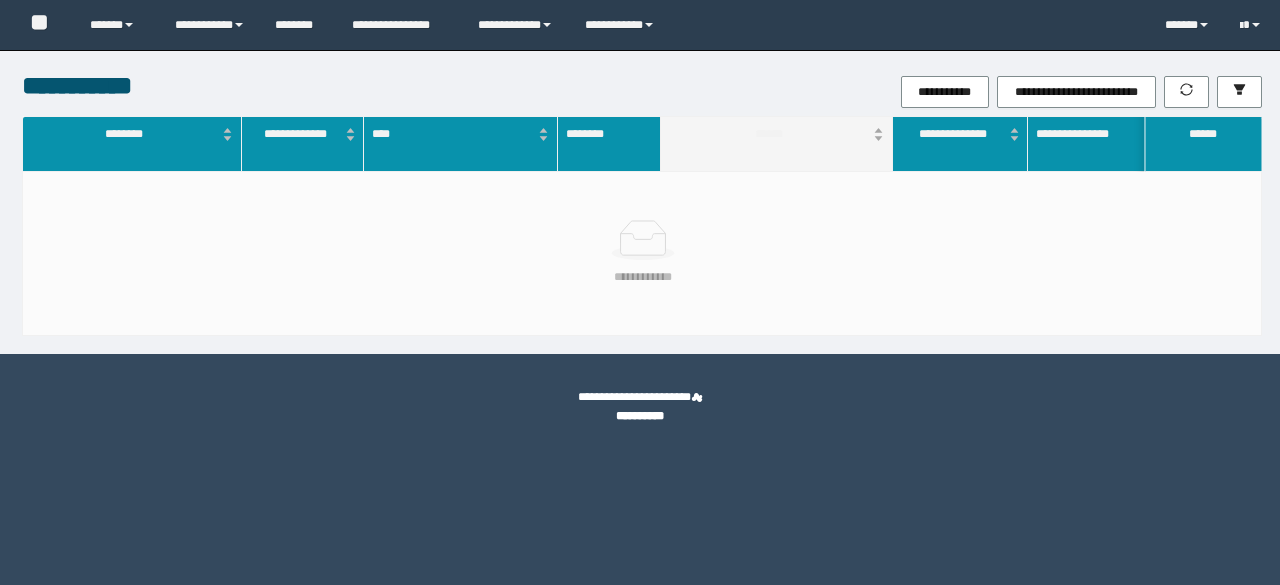 scroll, scrollTop: 0, scrollLeft: 0, axis: both 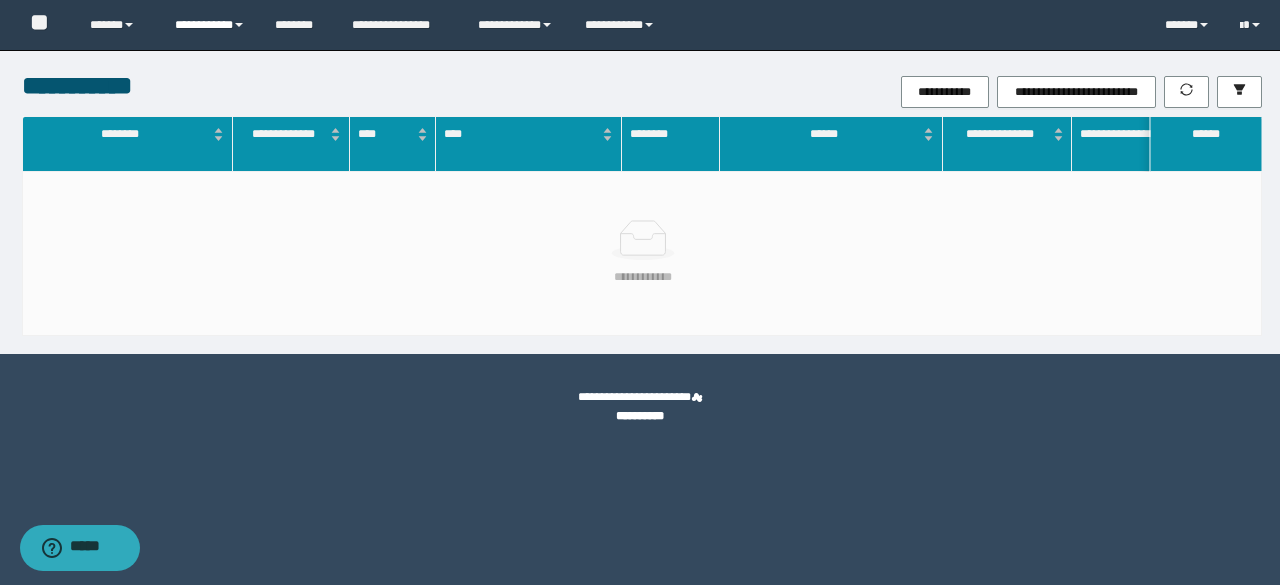 click on "**********" at bounding box center (210, 25) 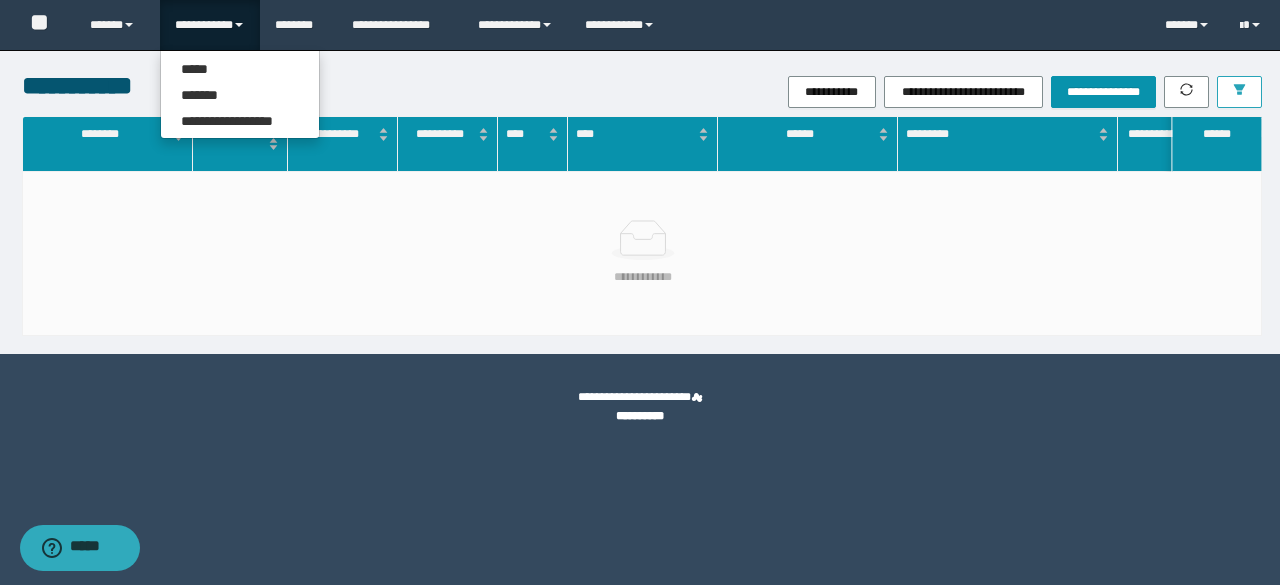 click at bounding box center [1239, 92] 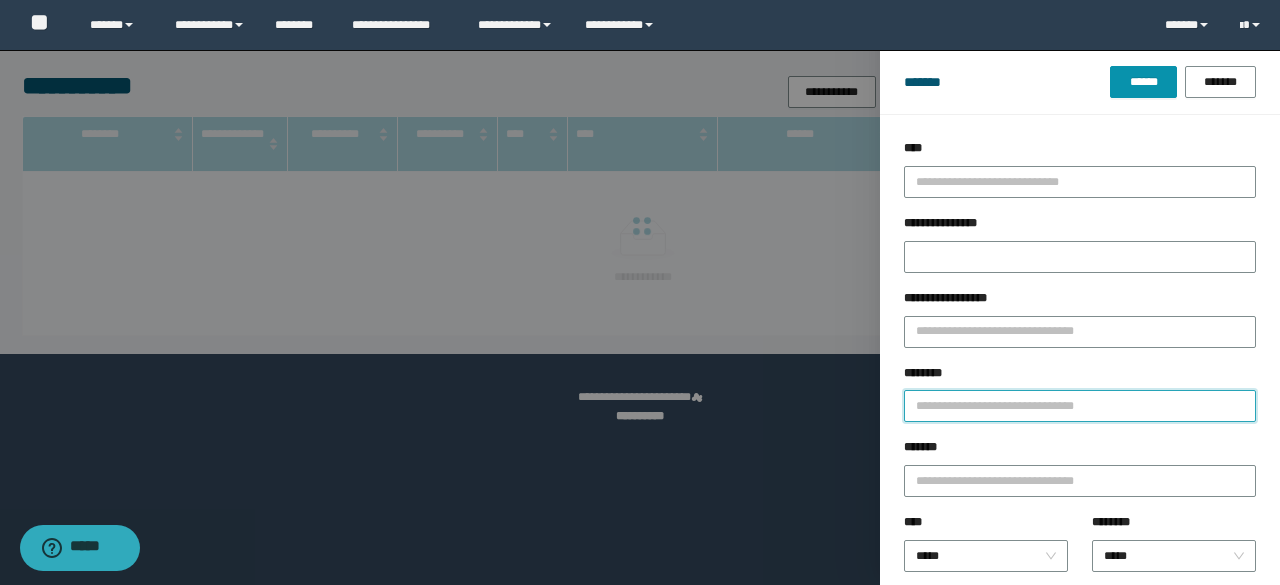 click on "********" at bounding box center [1080, 406] 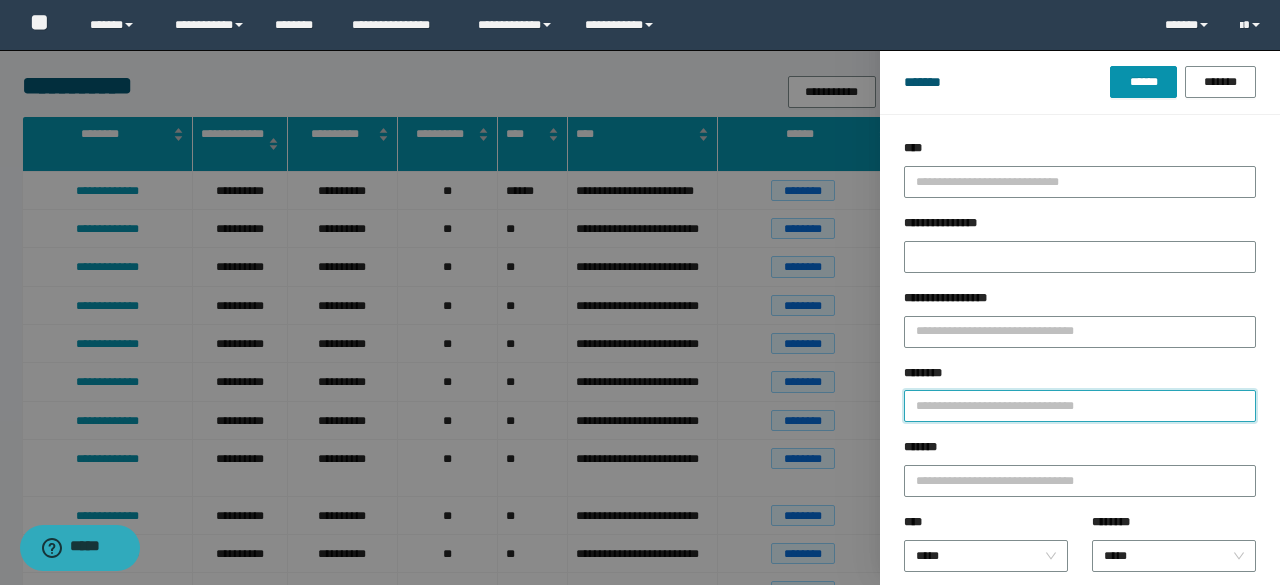 paste on "**********" 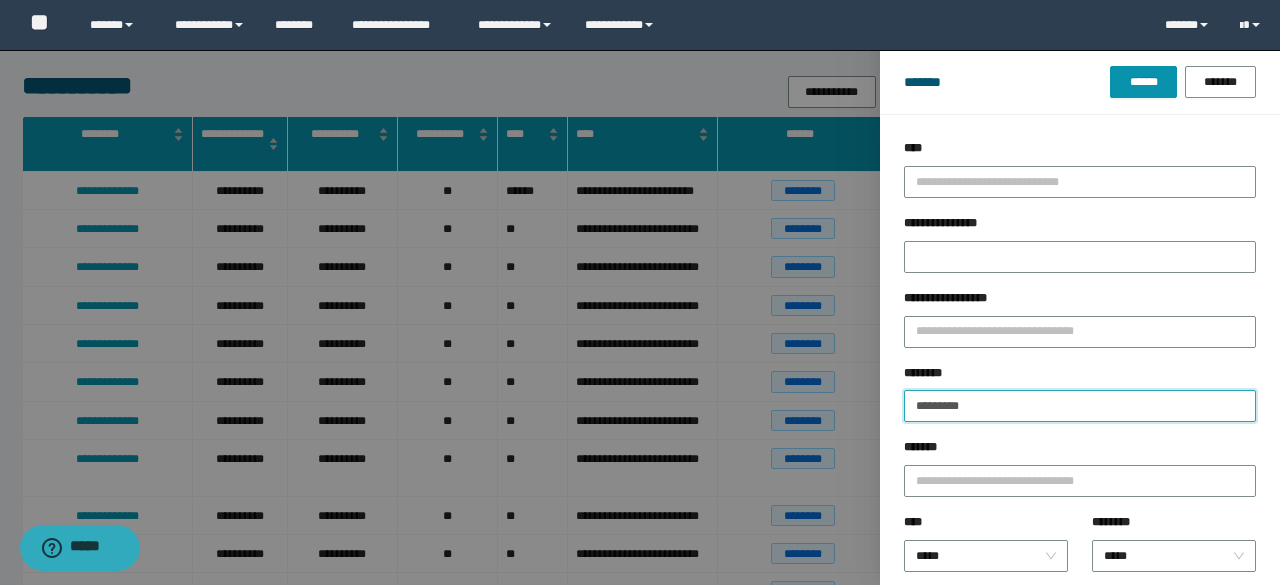 click on "******" at bounding box center (1143, 82) 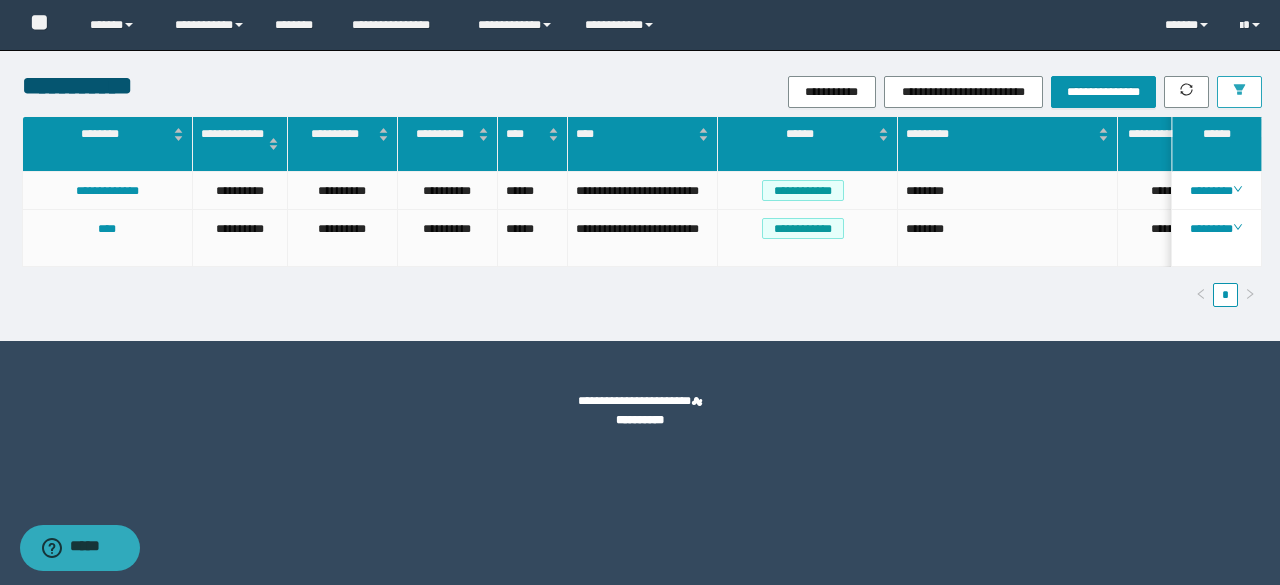 scroll, scrollTop: 0, scrollLeft: 12, axis: horizontal 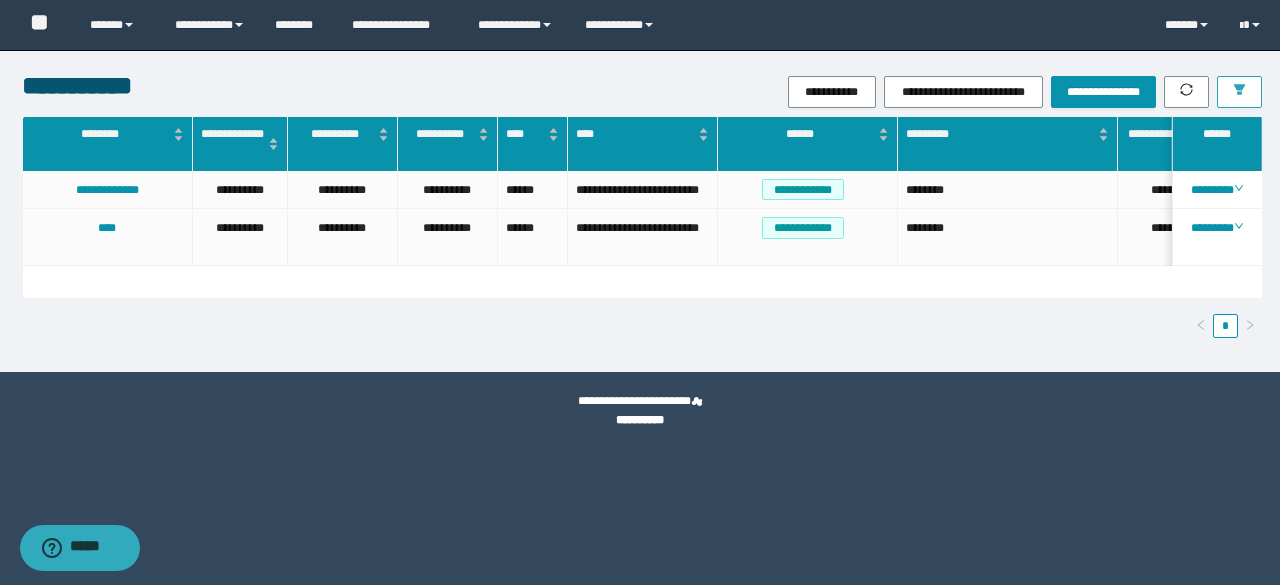 click at bounding box center [1239, 92] 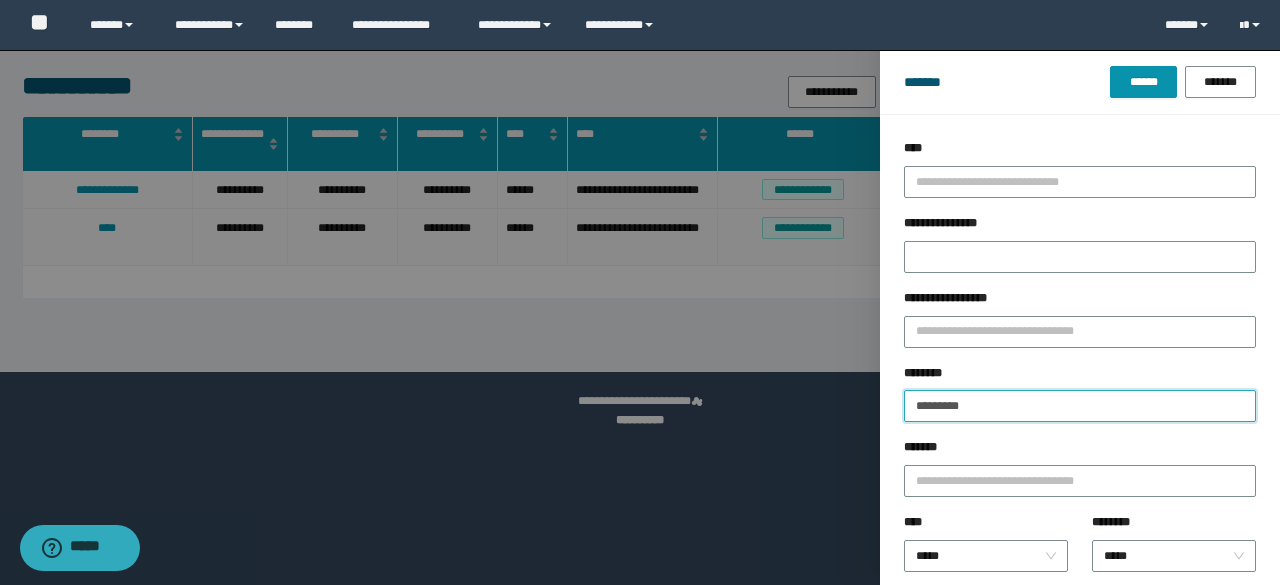 drag, startPoint x: 1026, startPoint y: 410, endPoint x: 698, endPoint y: 441, distance: 329.46167 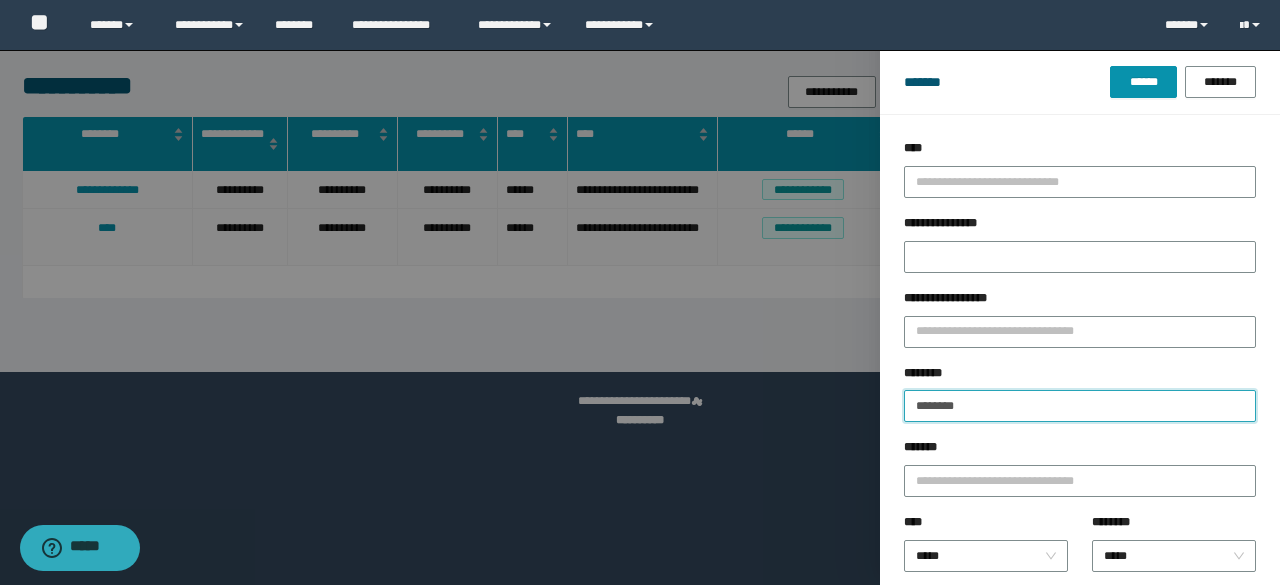 type on "********" 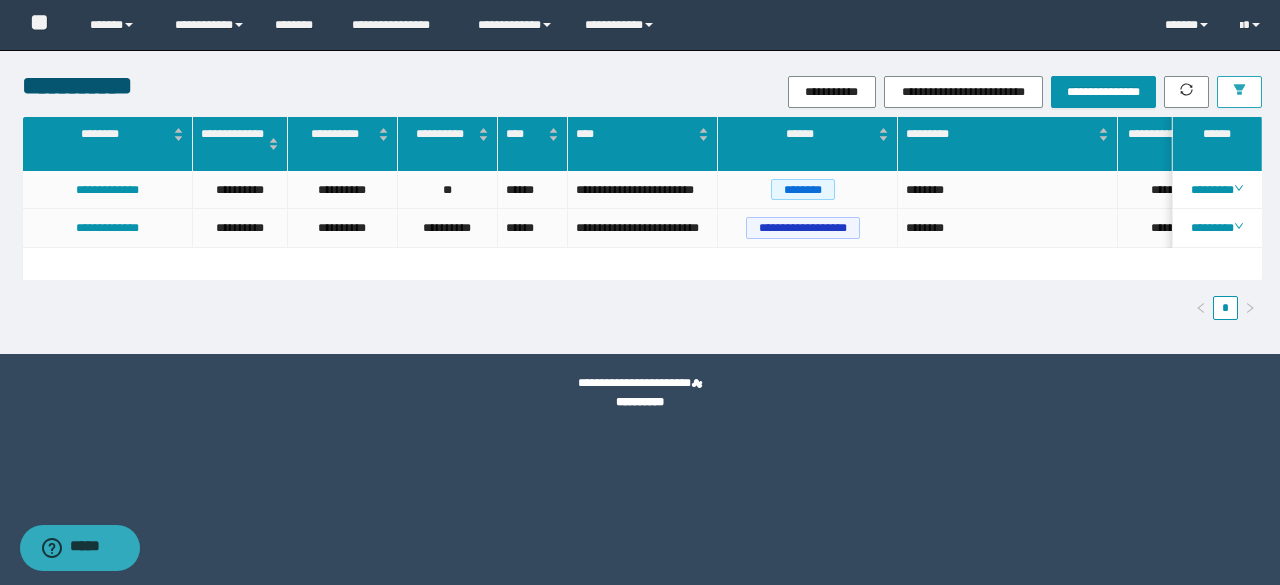 scroll, scrollTop: 0, scrollLeft: 54, axis: horizontal 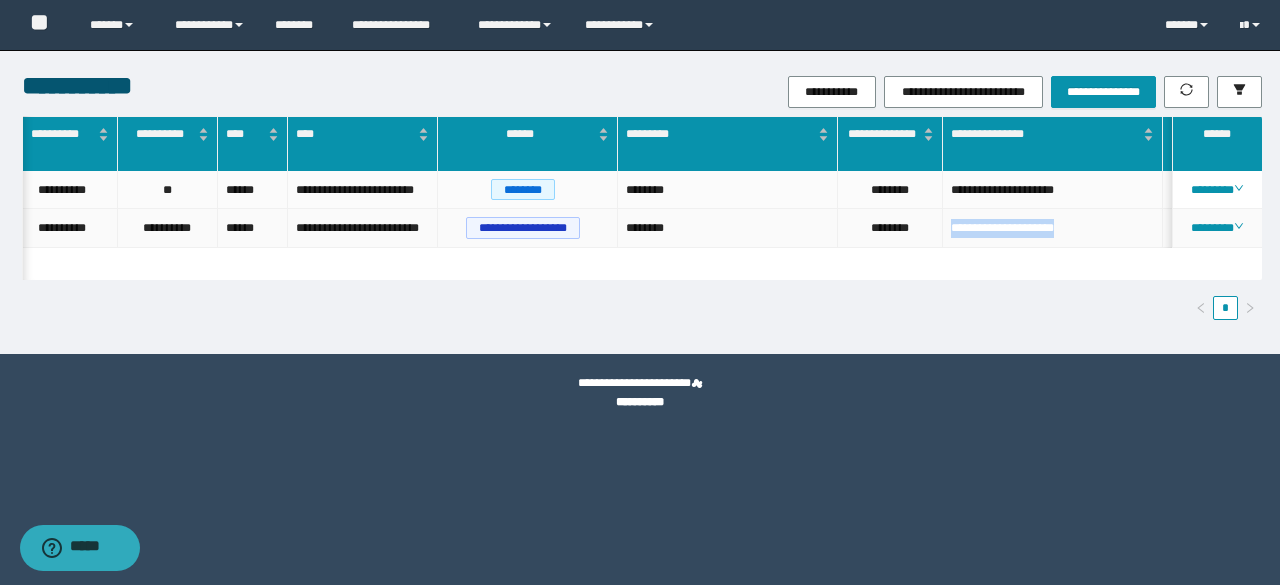 drag, startPoint x: 990, startPoint y: 238, endPoint x: 946, endPoint y: 242, distance: 44.181442 